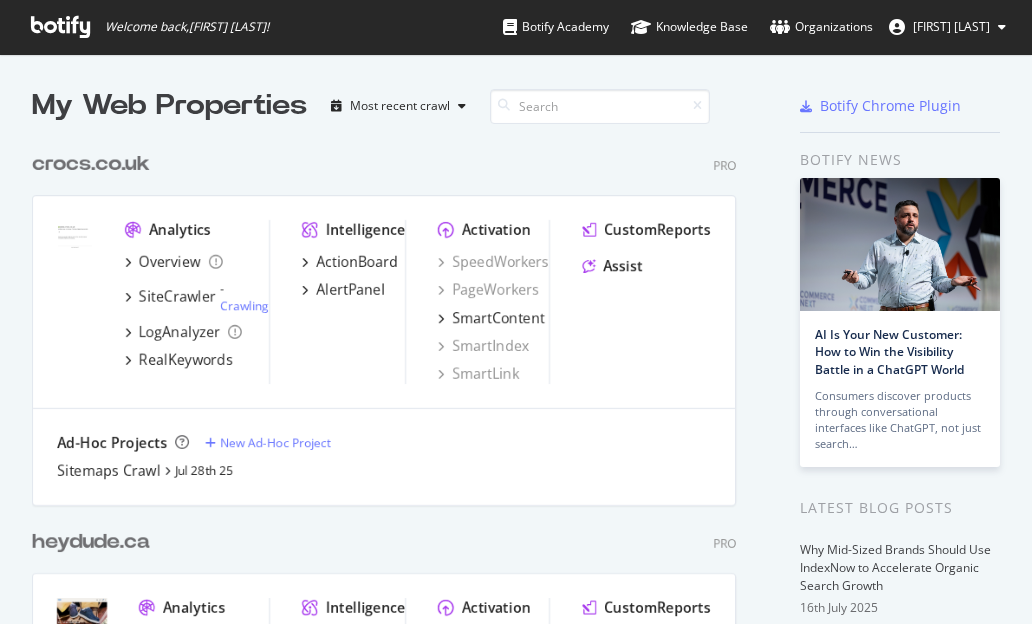 scroll, scrollTop: 0, scrollLeft: 0, axis: both 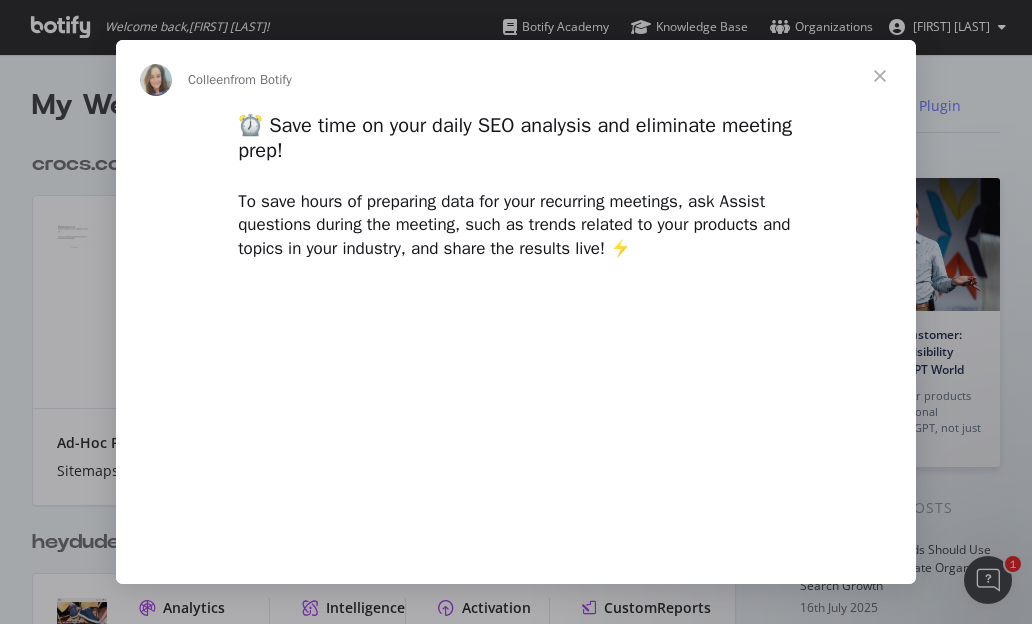 type on "1085373" 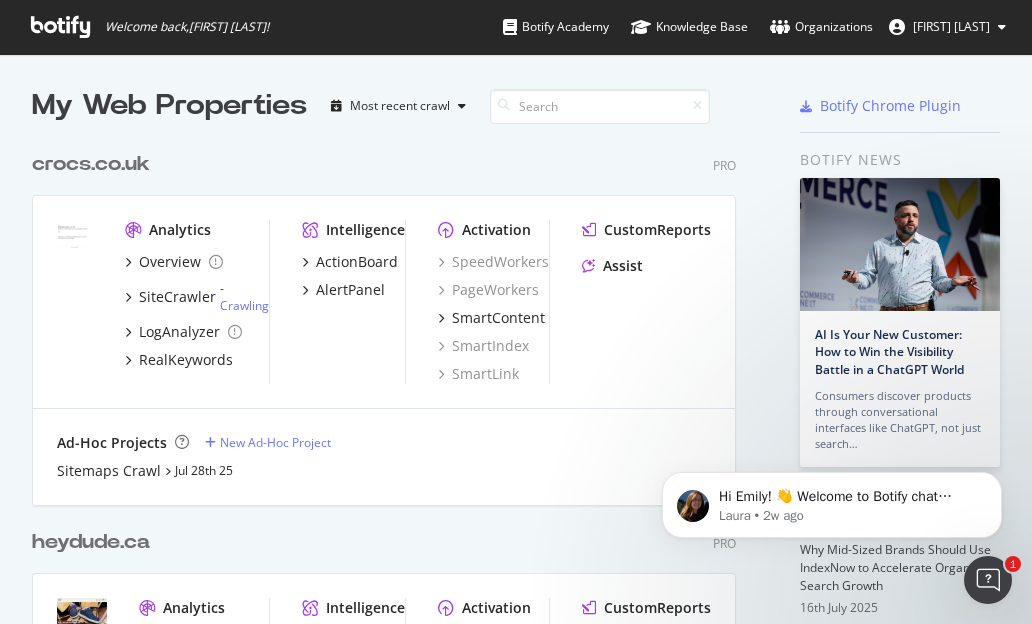 scroll, scrollTop: 0, scrollLeft: 0, axis: both 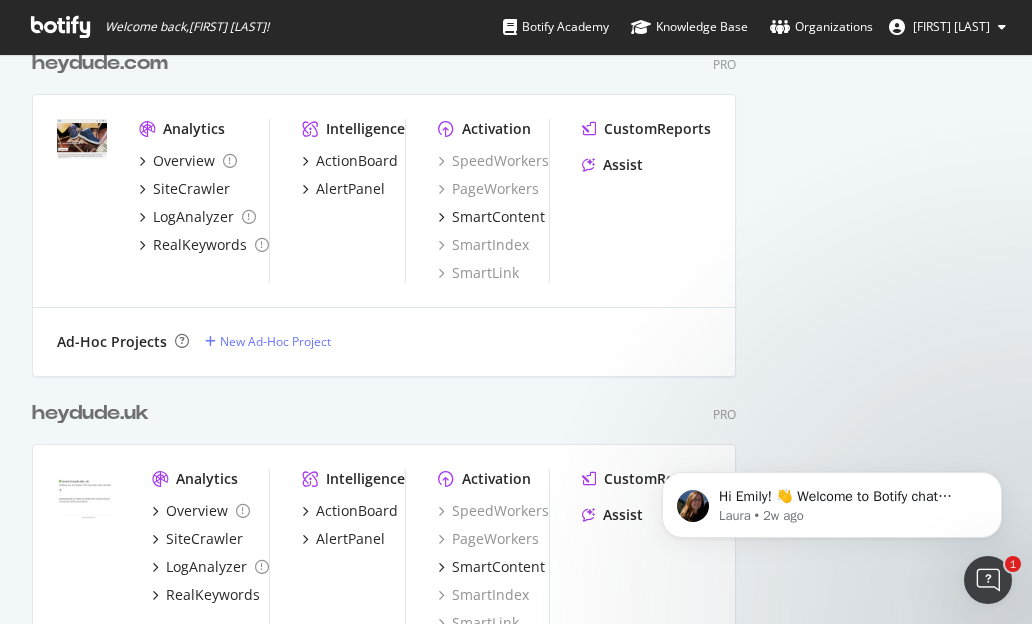 drag, startPoint x: 65, startPoint y: 89, endPoint x: 81, endPoint y: 77, distance: 20 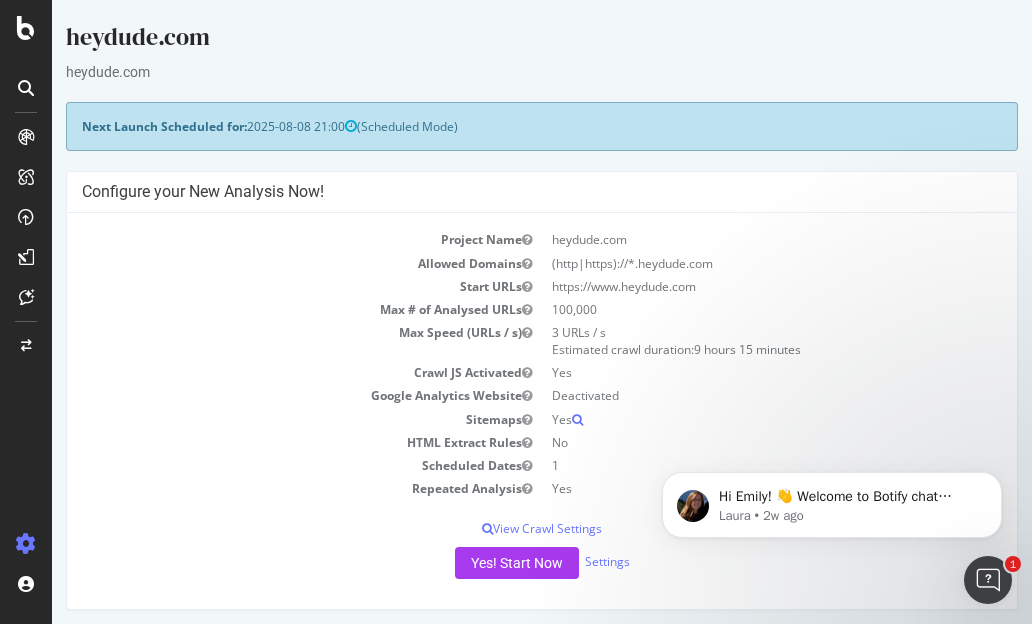 scroll, scrollTop: 0, scrollLeft: 0, axis: both 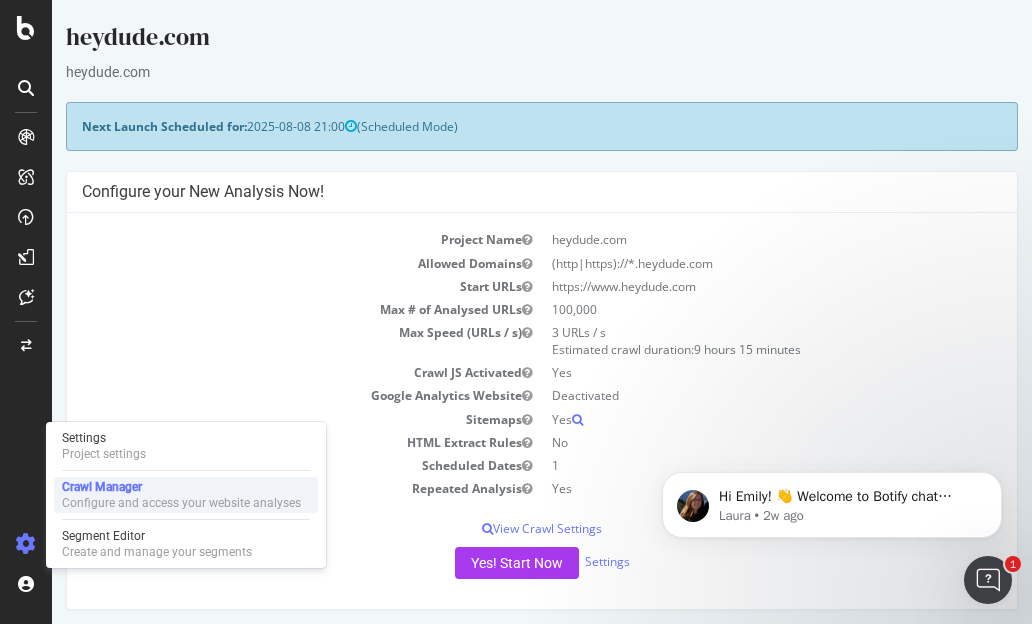 click on "Configure and access your website analyses" at bounding box center [181, 503] 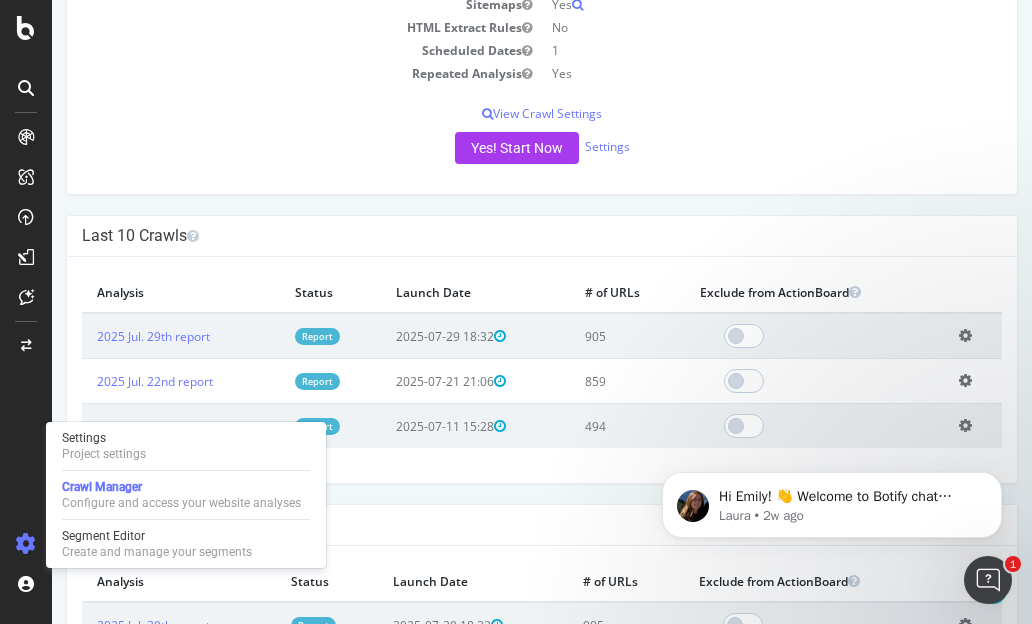 click on "heydude.com
heydude.com
× × Next Launch Scheduled for:
2025-08-08 21:00
(Scheduled Mode)
Configure your New Analysis Now!
Project Name
heydude.com Allowed Domains
(http|https)://*.heydude.com
Start URLs
https://www.heydude.com
Max # of Analysed URLs
100,000 Max Speed (URLs / s)
3 URLs / s
Estimated crawl duration:  9 hours 15 minutes  Crawl JS Activated
Yes Google Analytics Website
Deactivated
Sitemaps
Yes
HTML Extract Rules
No
Scheduled Dates
1 Repeated Analysis
Yes  View Crawl Settings
× Close
Project Settings
Main Project Name
100,000 No" at bounding box center [542, 245] 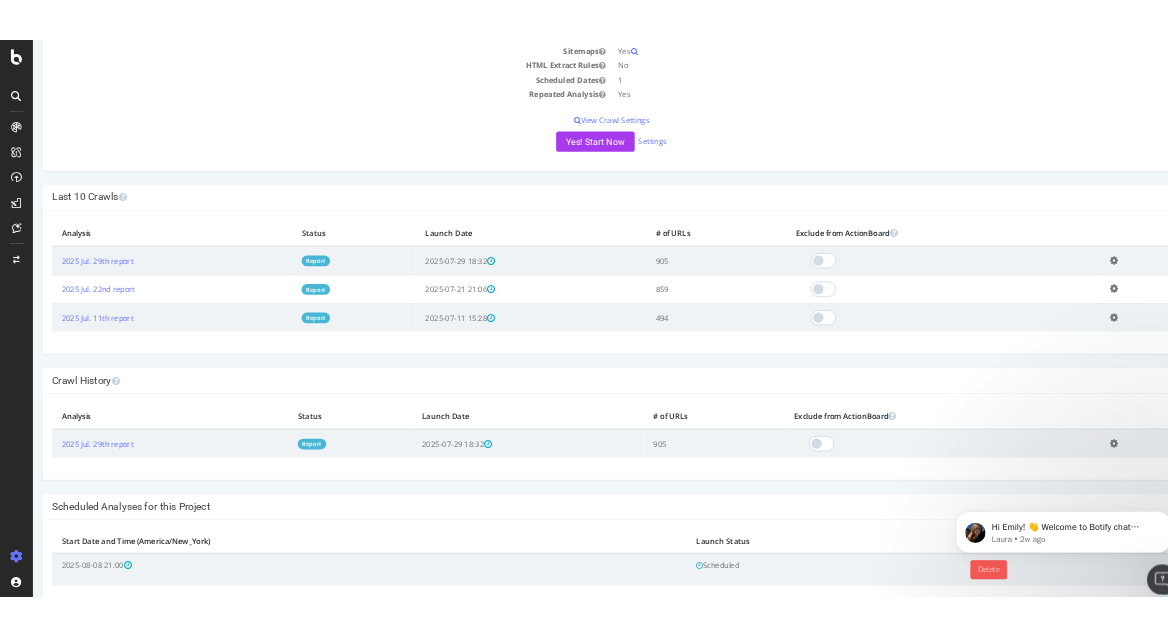 scroll, scrollTop: 625, scrollLeft: 0, axis: vertical 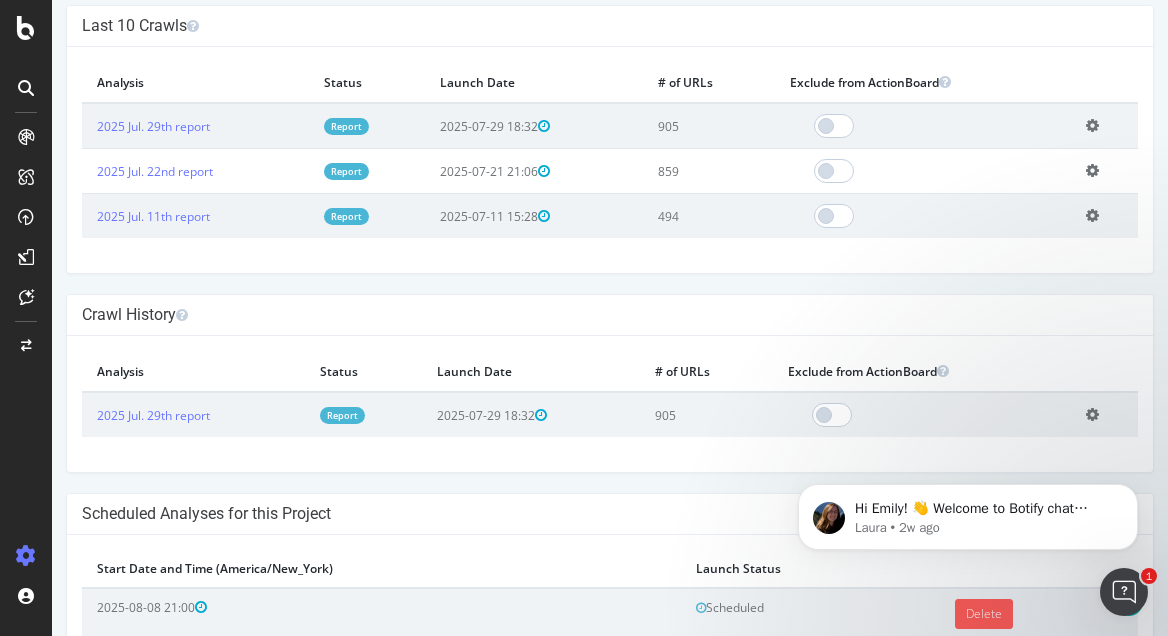 click on "$10,580
Delete Analysis ?
Are you sure you want to delete the analysis
"2025 Jul. 29th"? This action cannot be undone, you'll lose the Analysis and its components.  Cancel Delete Analysis ×
Choose a friendly name for Analysis
You are about to rename
"2025 Jul. 29th" 64 characters max. Cancel Save × Close
Delete Analysis ?
Are you sure you want to delete the analysis
"2025 Jul. 22nd"? This action cannot be undone, you'll lose the Analysis and its components.  Cancel Delete Analysis ×
Choose a friendly name for Analysis
You are about to rename
"2025 Jul. 22nd" 64 characters max. Cancel Save × Close
Delete Analysis ?
Are you sure you want to delete the analysis
"2025 Jul. 11th"? This action cannot be undone, you'll lose the Analysis and its components.  Cancel Delete Analysis" at bounding box center [610, 160] 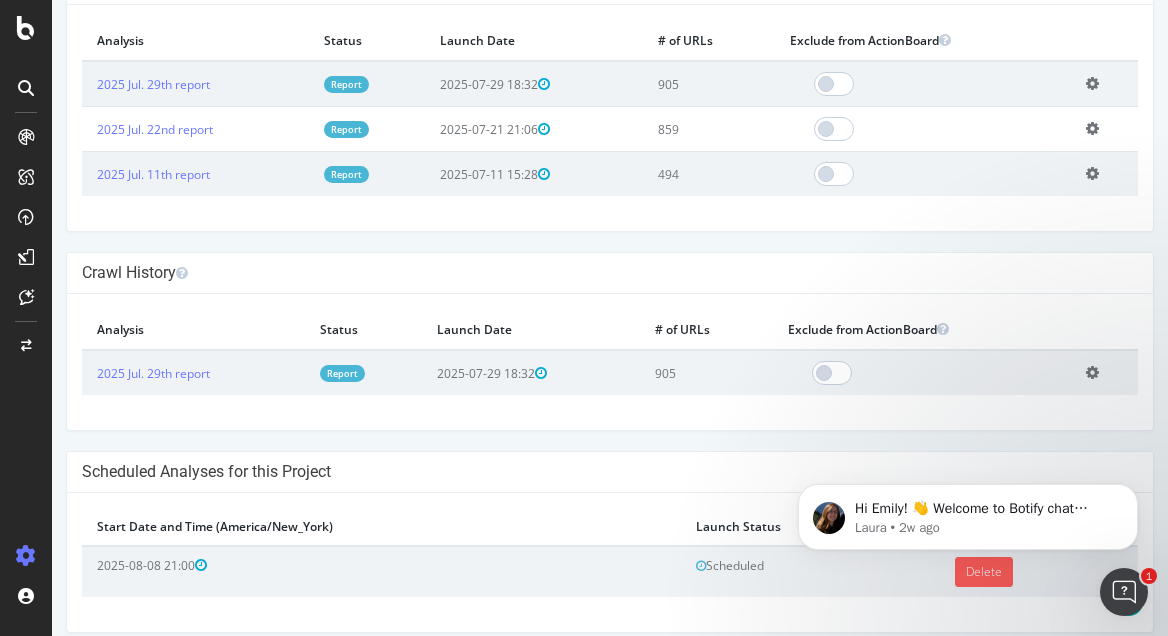 scroll, scrollTop: 652, scrollLeft: 0, axis: vertical 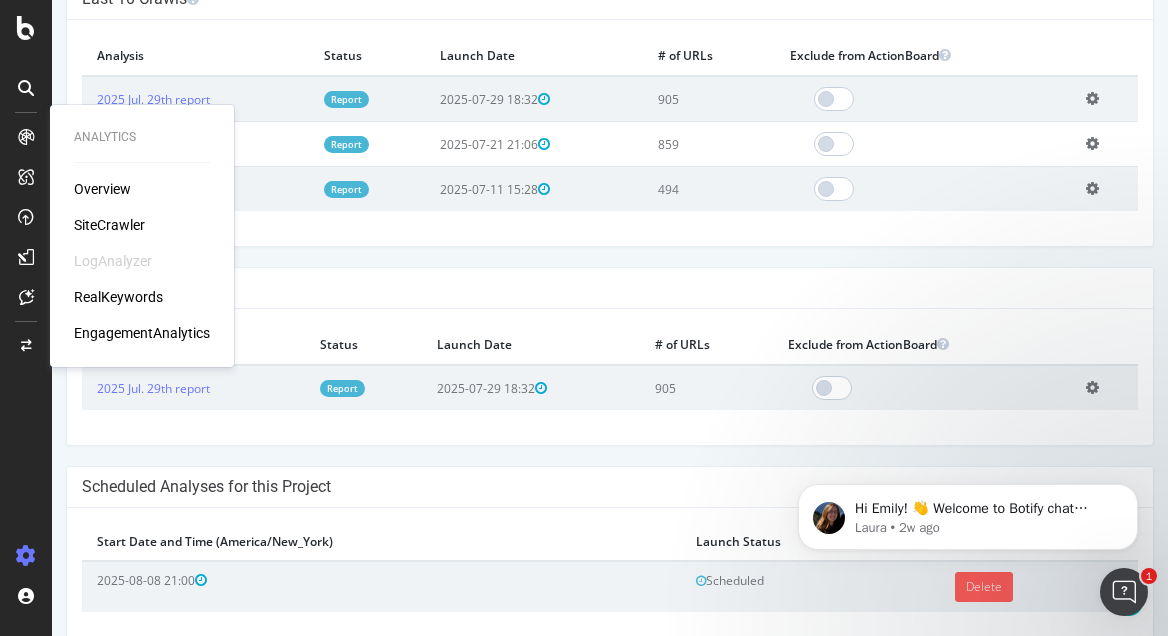 click on "RealKeywords" at bounding box center [118, 297] 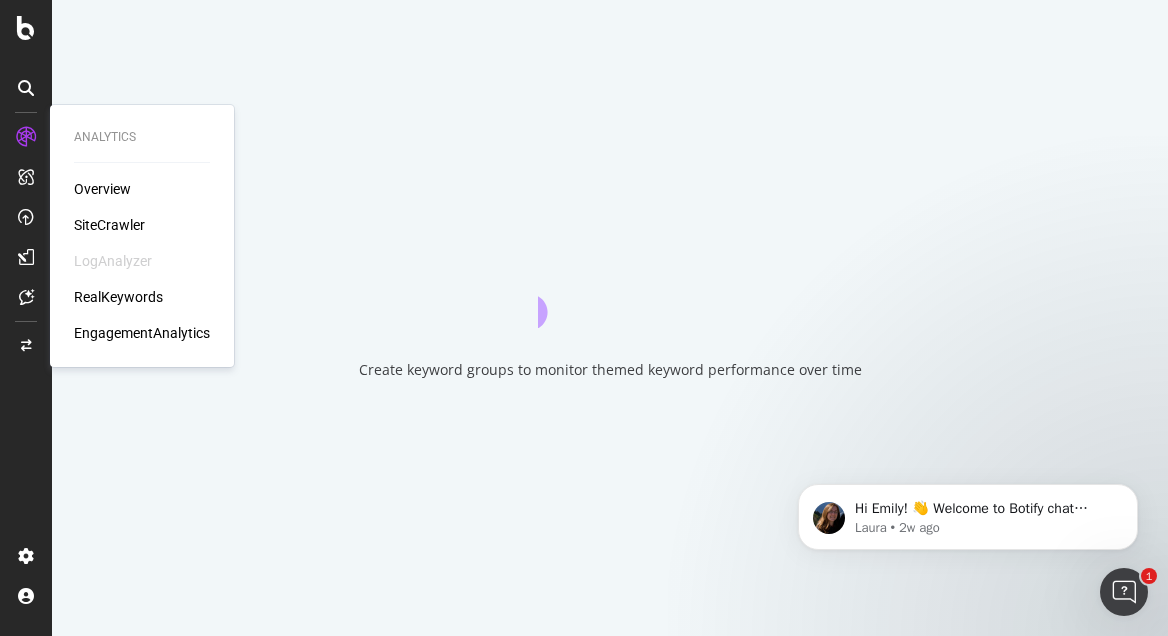 scroll, scrollTop: 0, scrollLeft: 0, axis: both 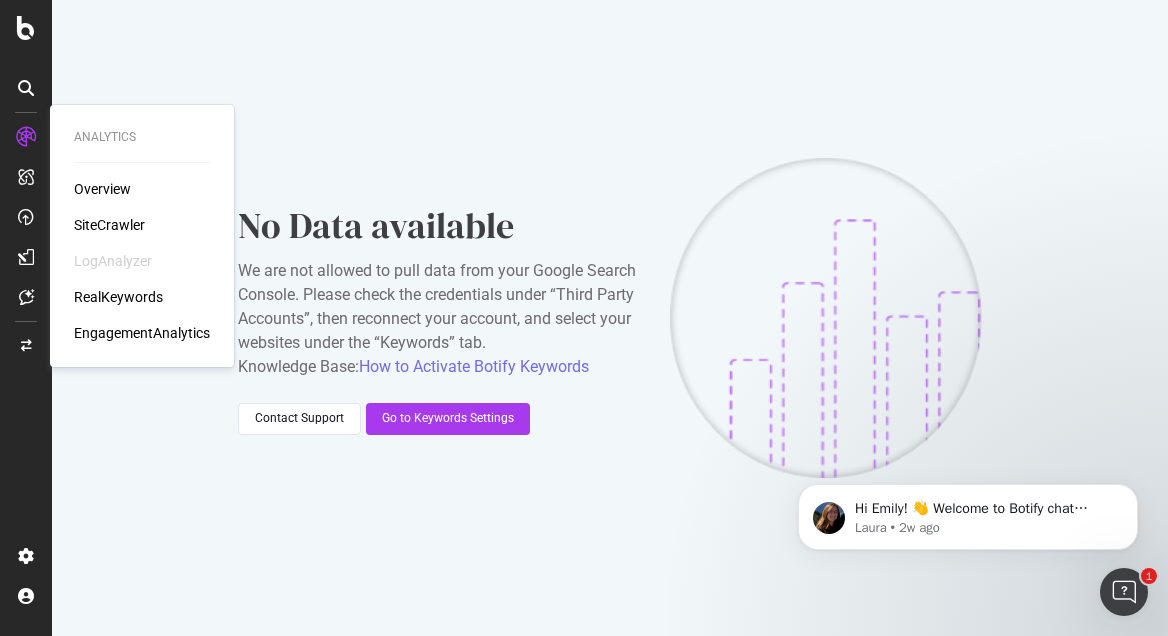 click on "EngagementAnalytics" at bounding box center [142, 333] 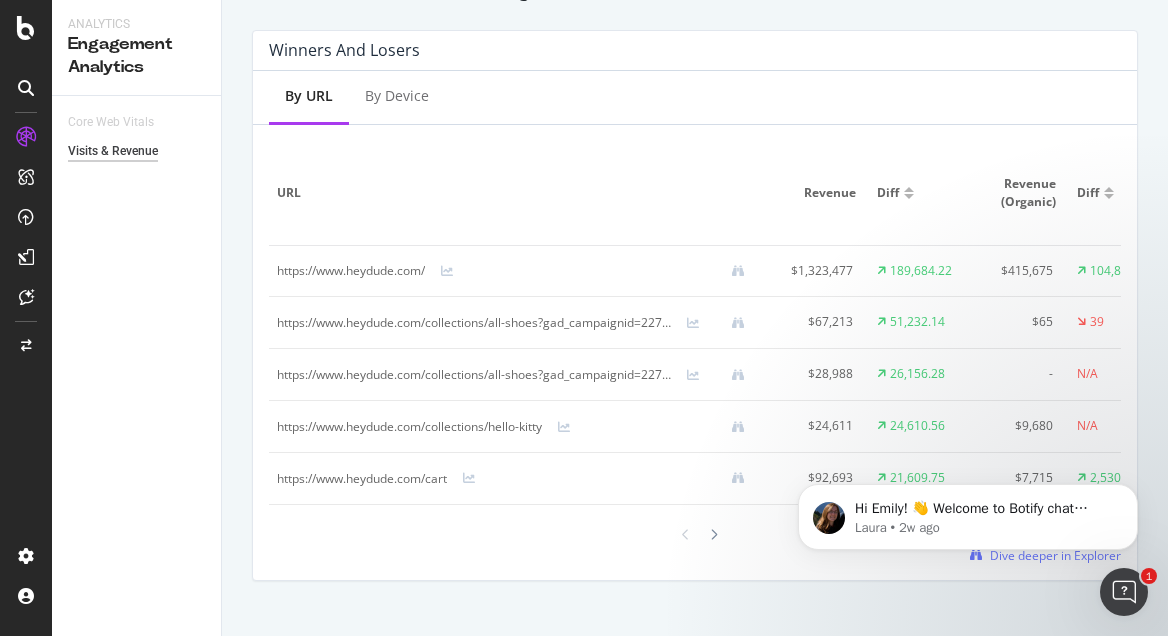 scroll, scrollTop: 1285, scrollLeft: 0, axis: vertical 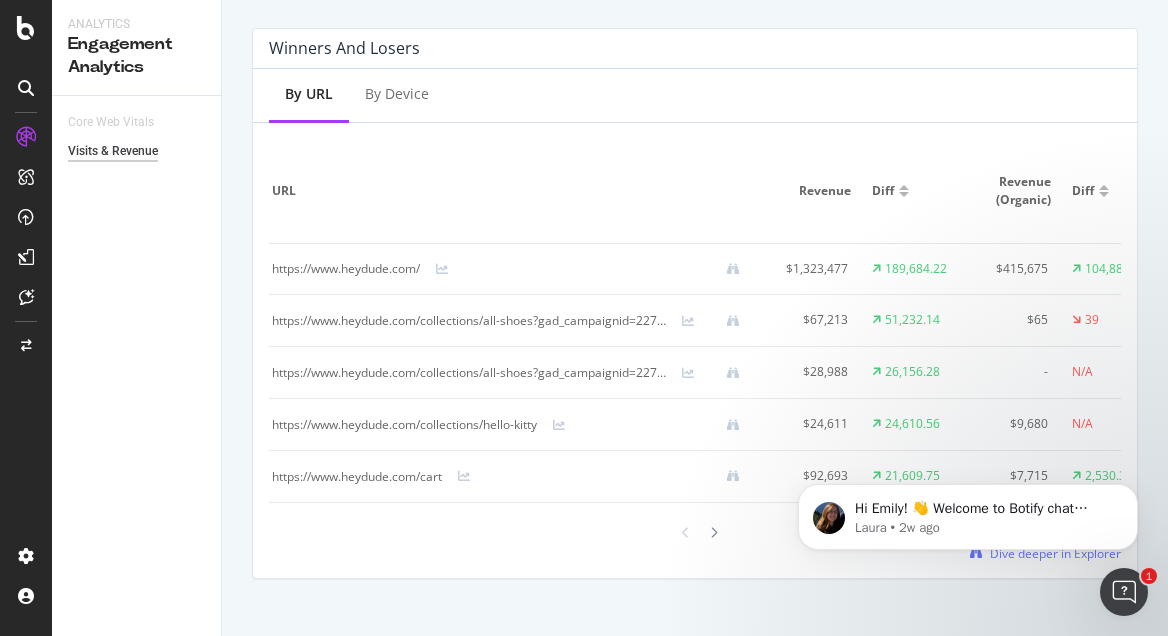 click at bounding box center [904, 194] 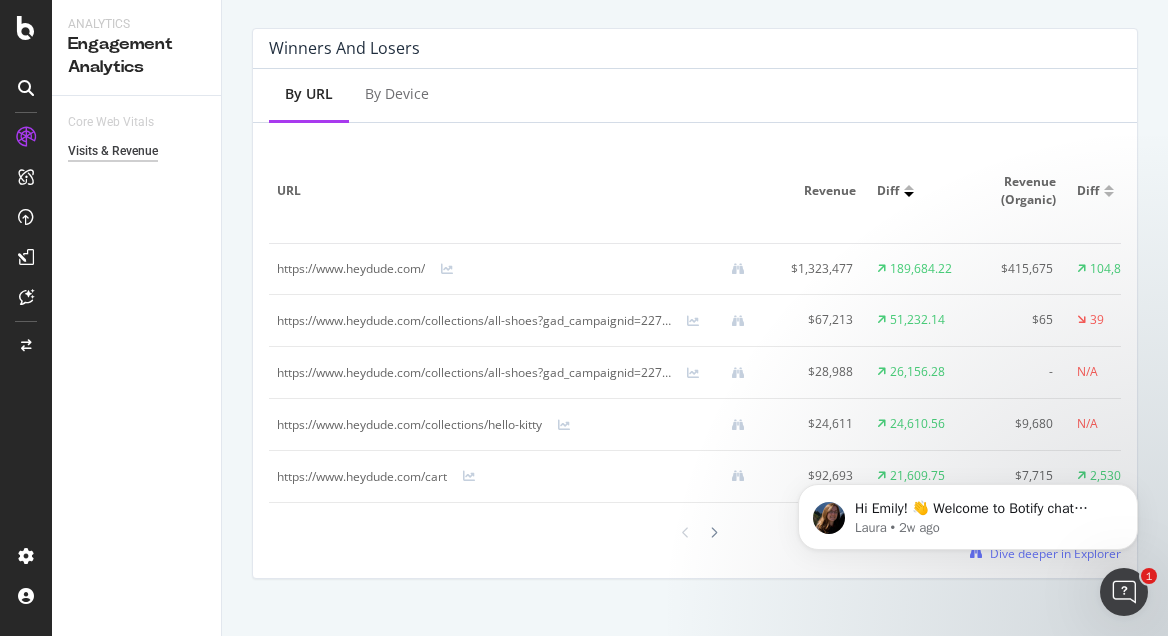 click at bounding box center [909, 191] 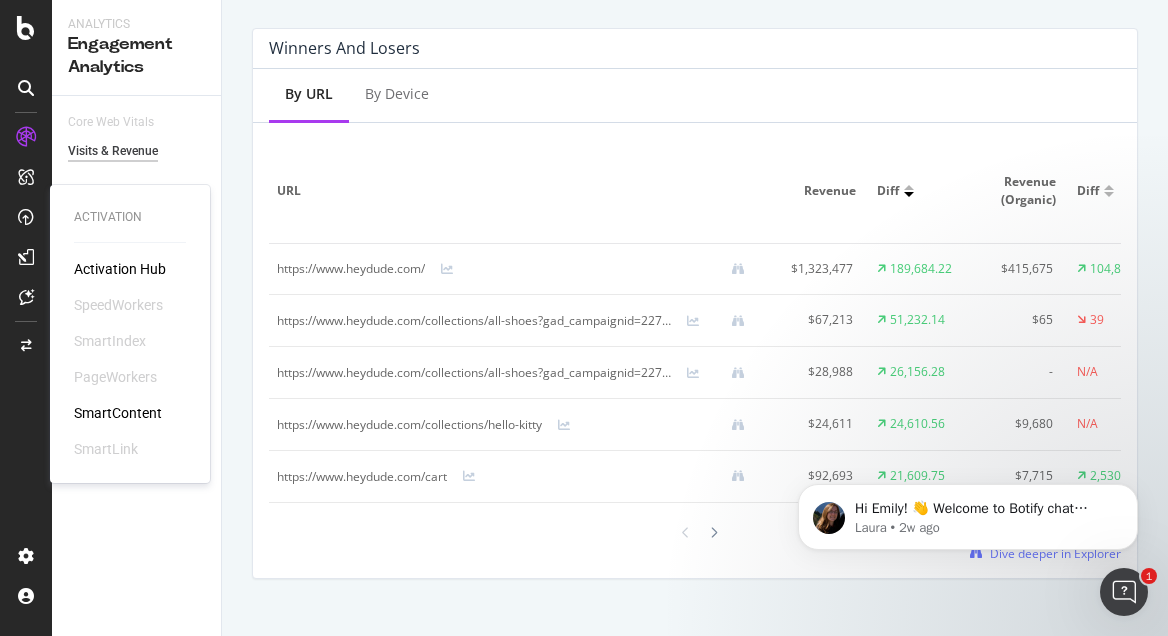 click on "SmartContent" at bounding box center [118, 413] 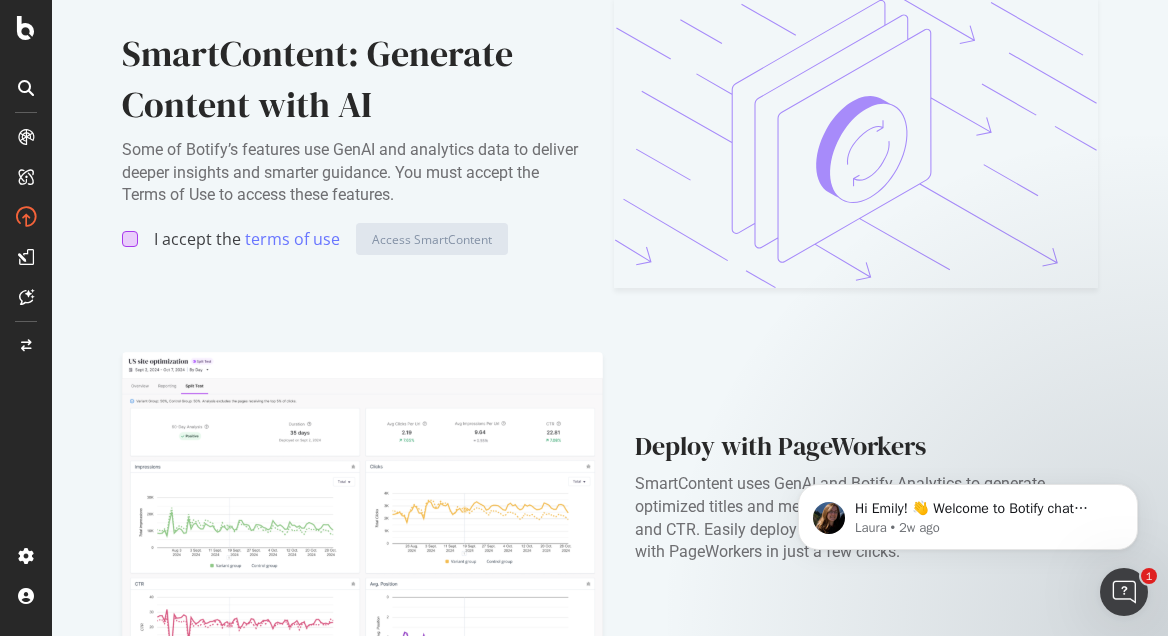 drag, startPoint x: 142, startPoint y: 240, endPoint x: 132, endPoint y: 241, distance: 10.049875 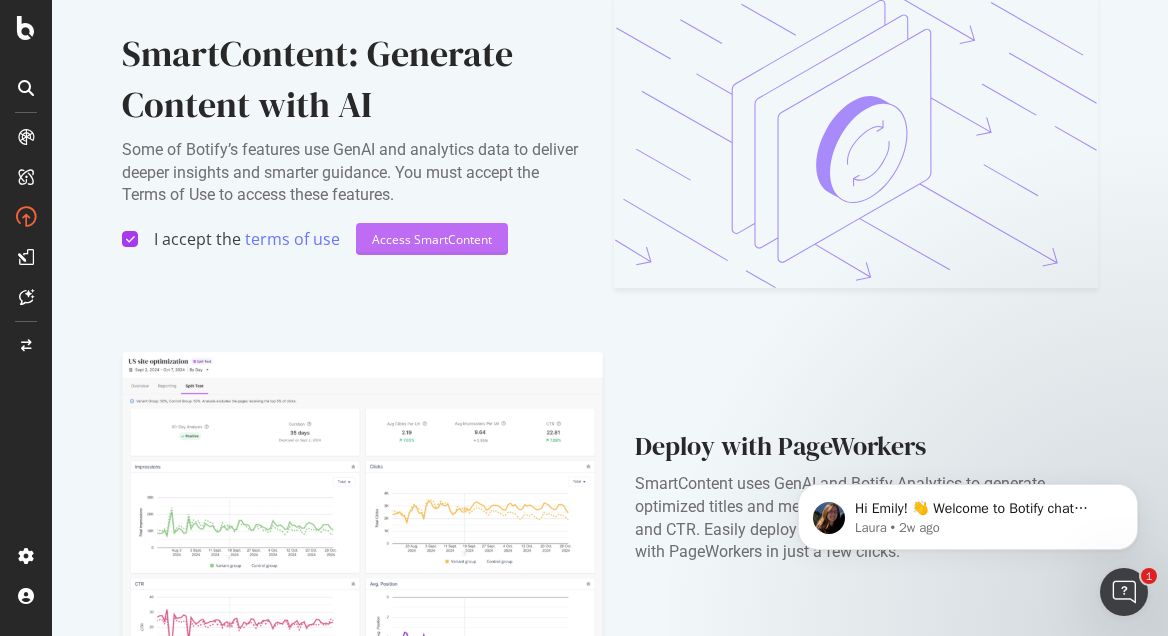 click on "Access SmartContent" at bounding box center [432, 239] 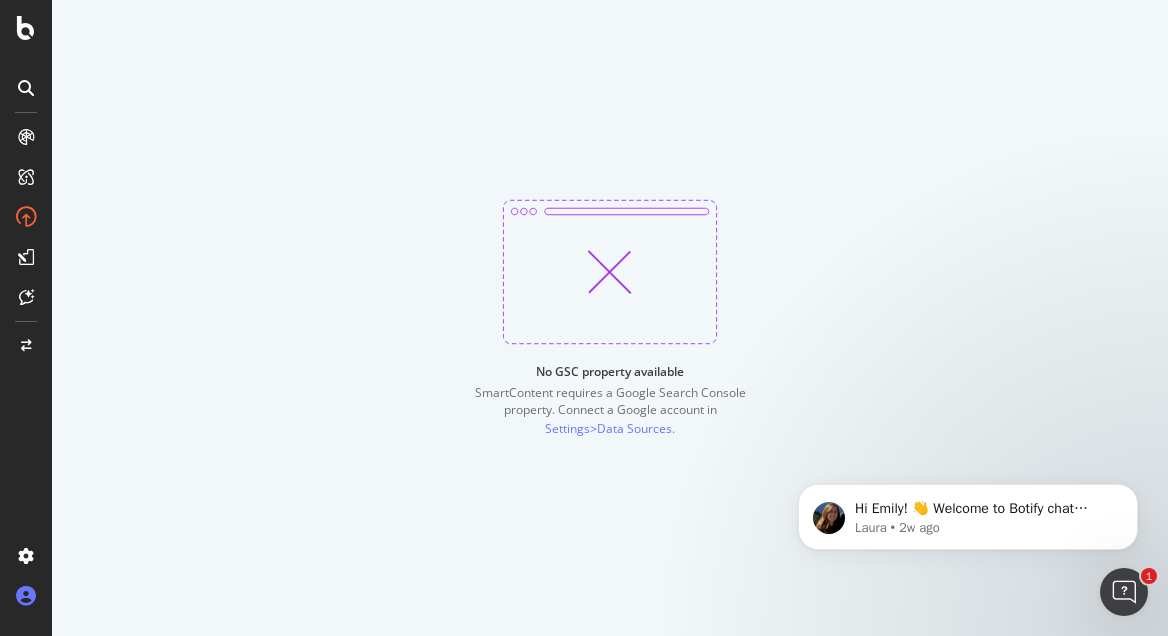 click at bounding box center [26, 596] 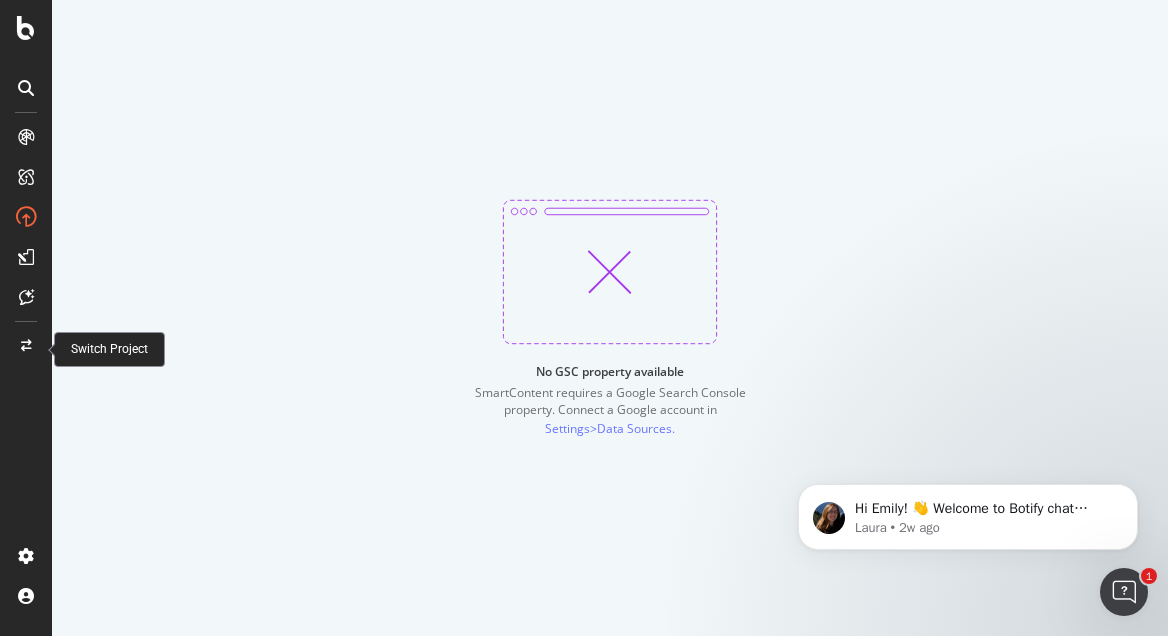 click at bounding box center (26, 346) 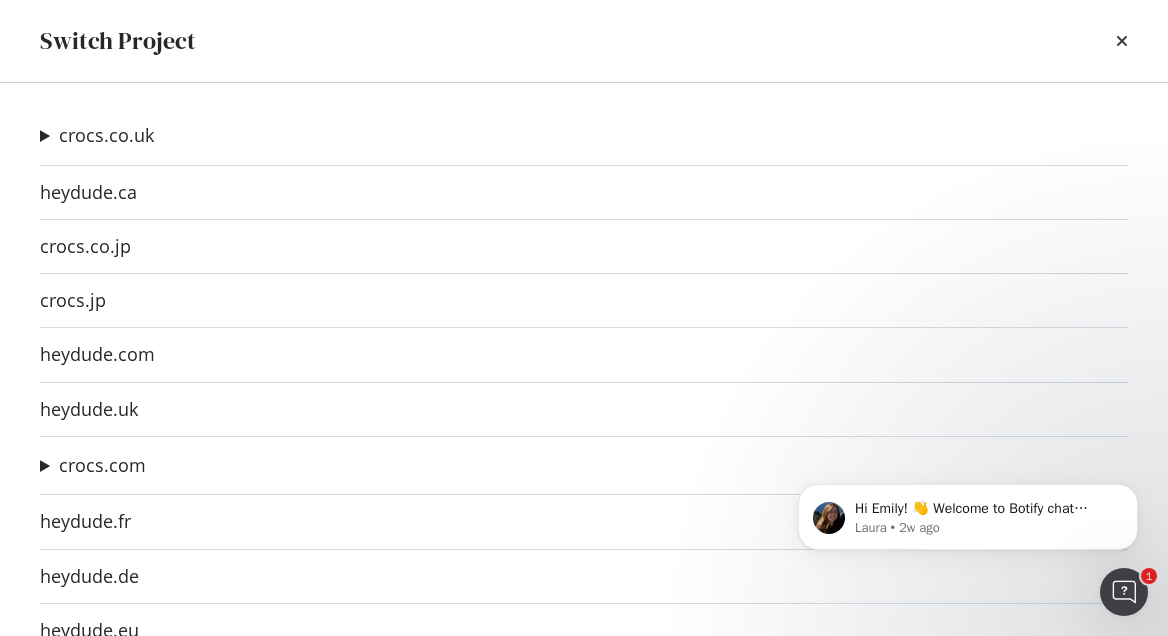 scroll, scrollTop: 22, scrollLeft: 0, axis: vertical 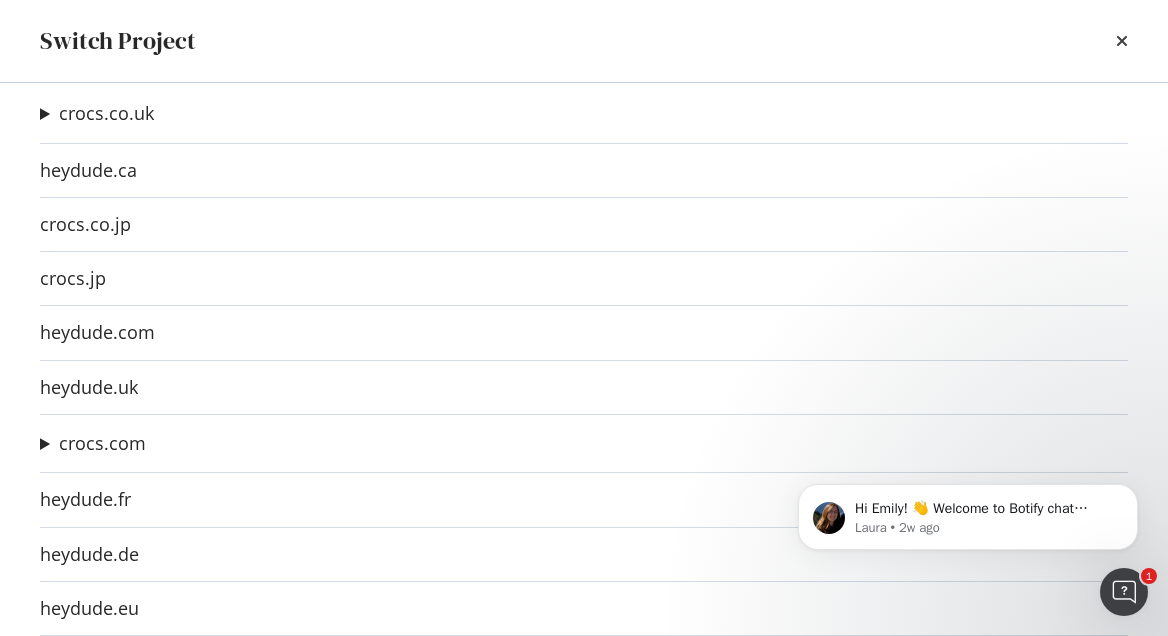 drag, startPoint x: 1122, startPoint y: 36, endPoint x: 1001, endPoint y: 32, distance: 121.0661 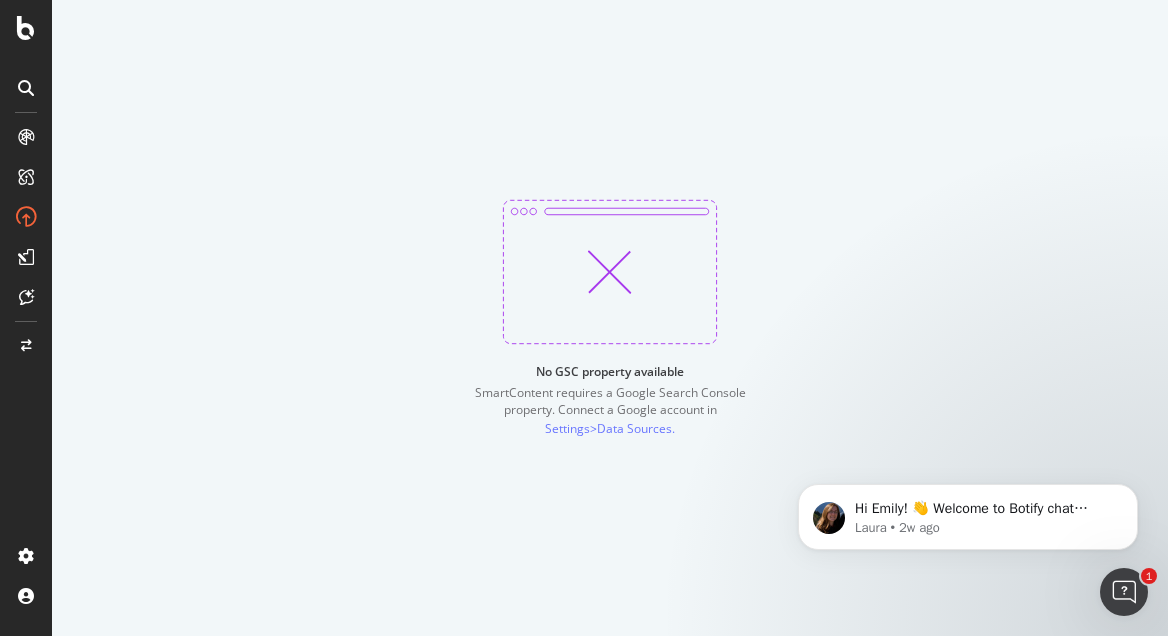 click at bounding box center (26, 137) 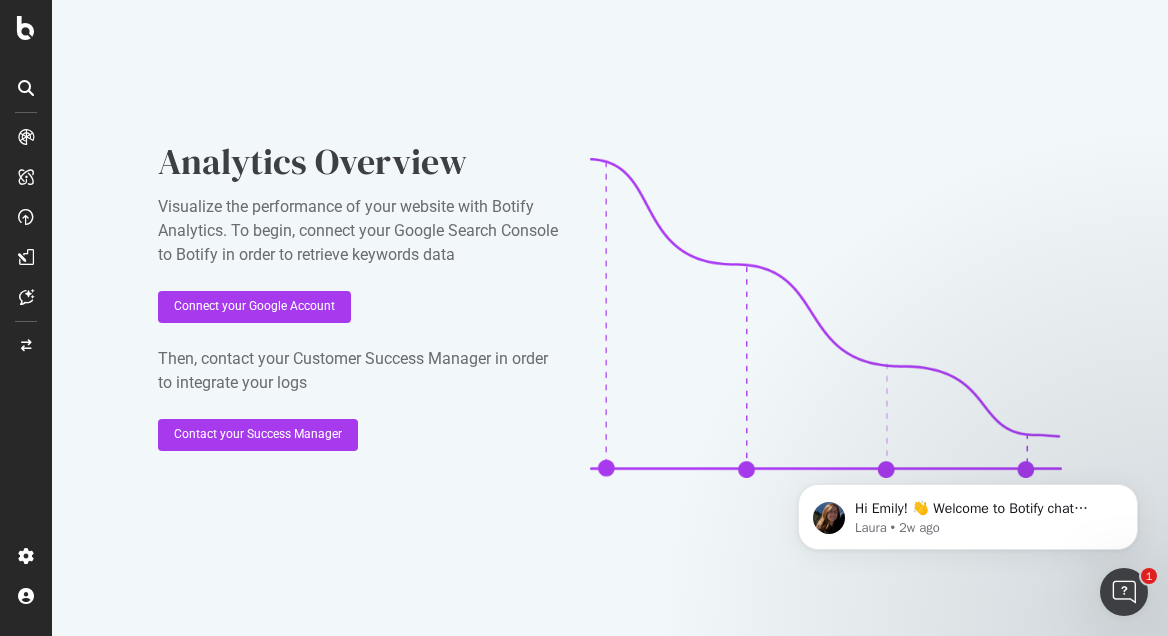 click at bounding box center [26, 177] 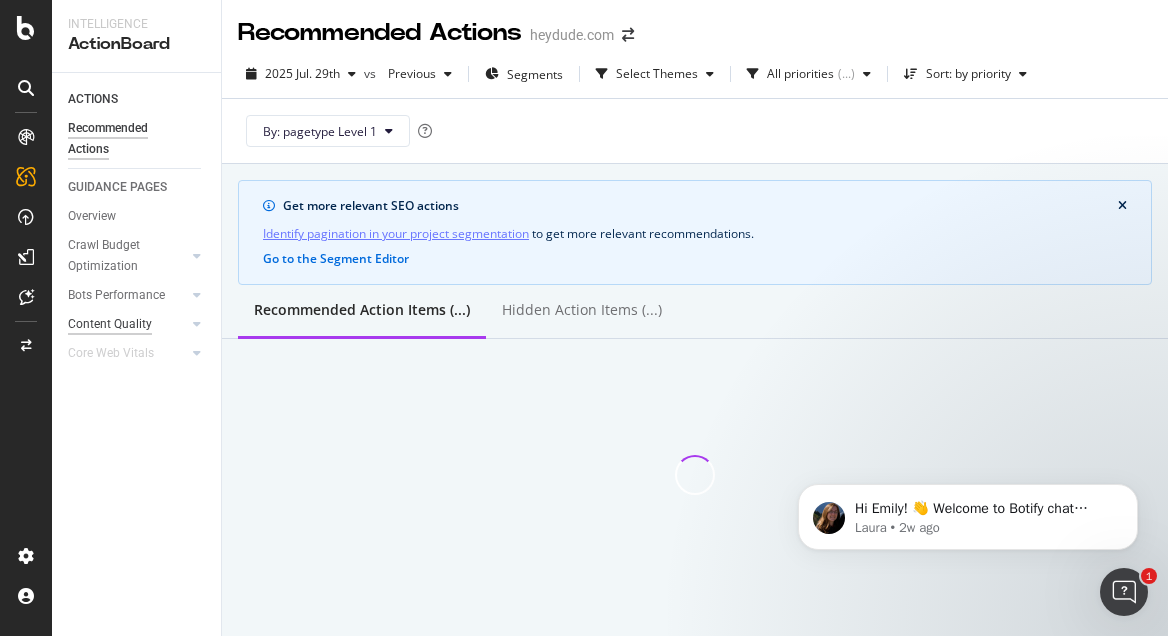 click on "Content Quality" at bounding box center [110, 324] 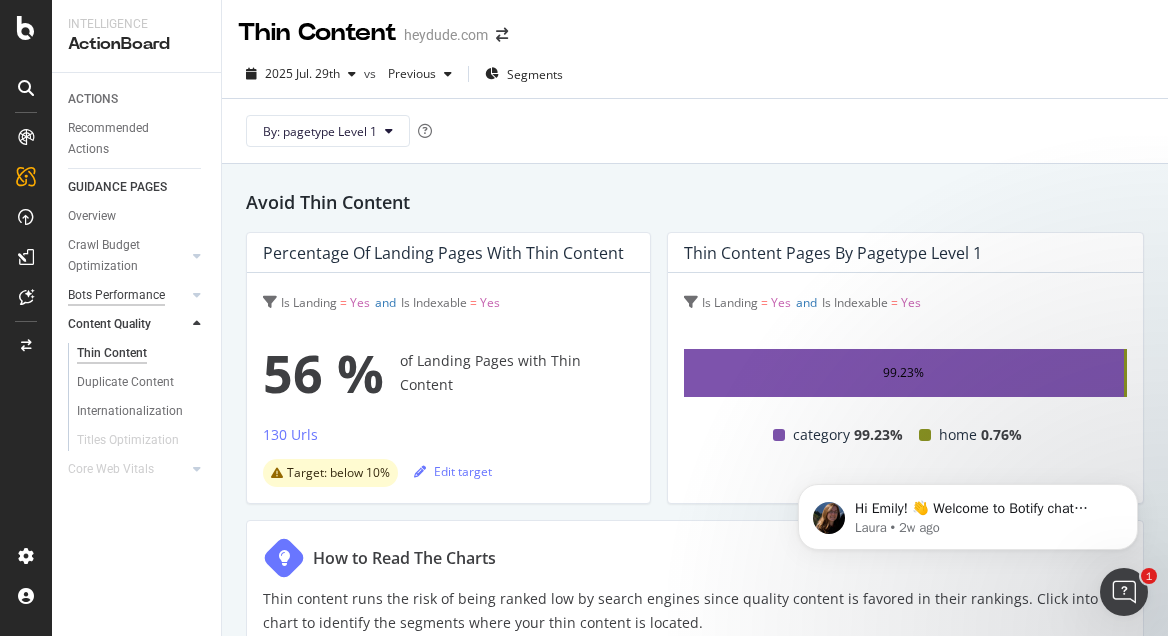 click on "Bots Performance" at bounding box center (116, 295) 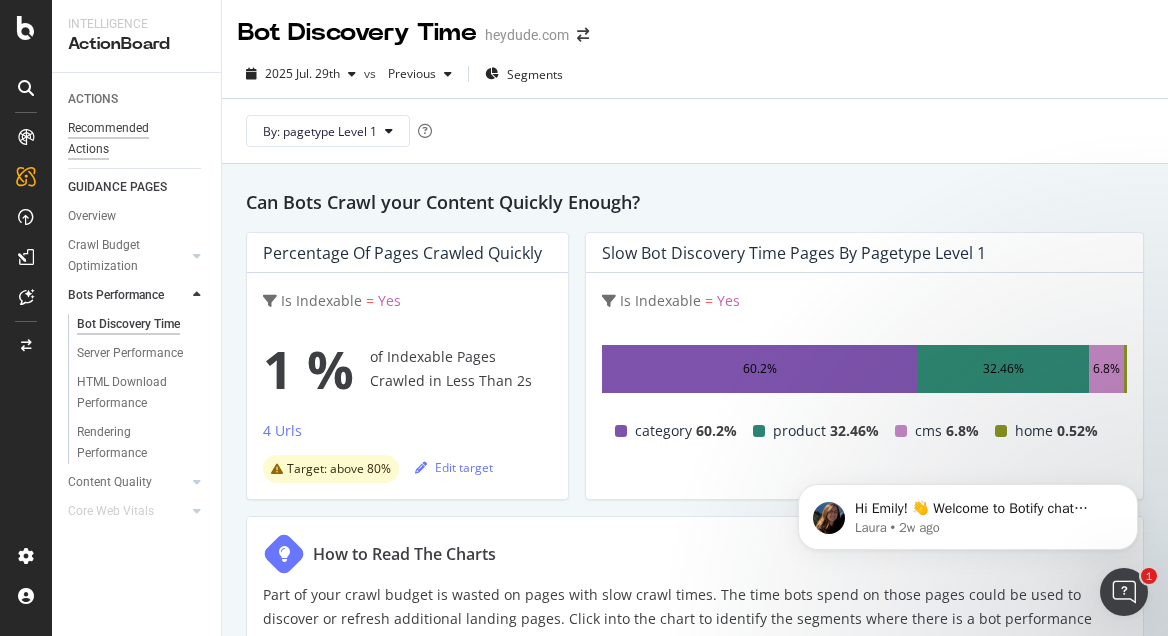 click on "Recommended Actions" at bounding box center [128, 139] 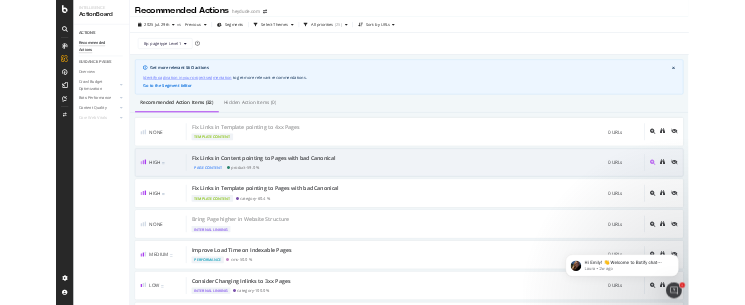 scroll, scrollTop: 1, scrollLeft: 0, axis: vertical 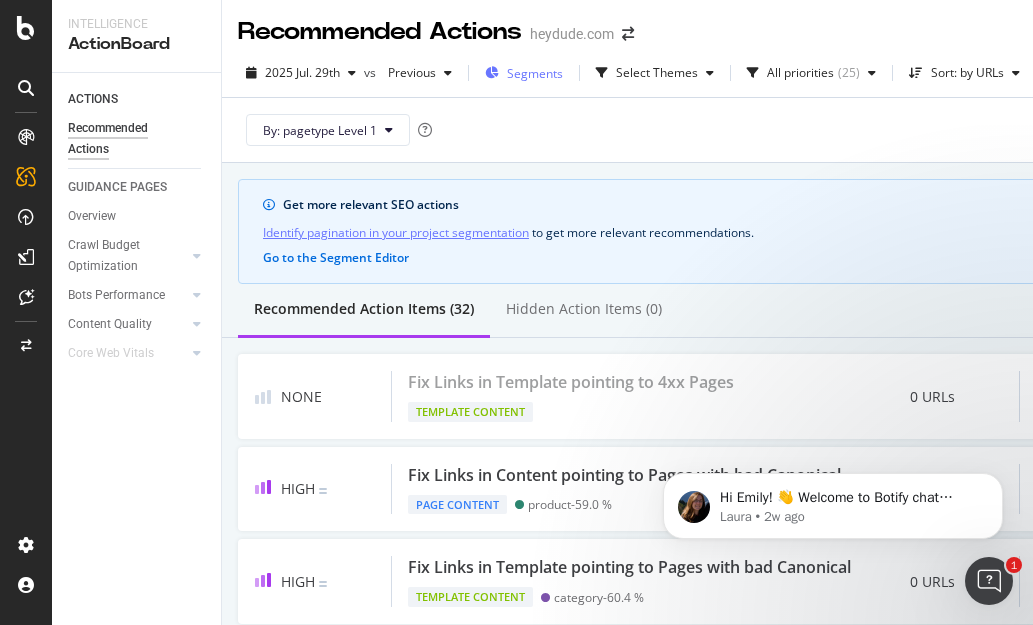 click on "Segments" at bounding box center (535, 73) 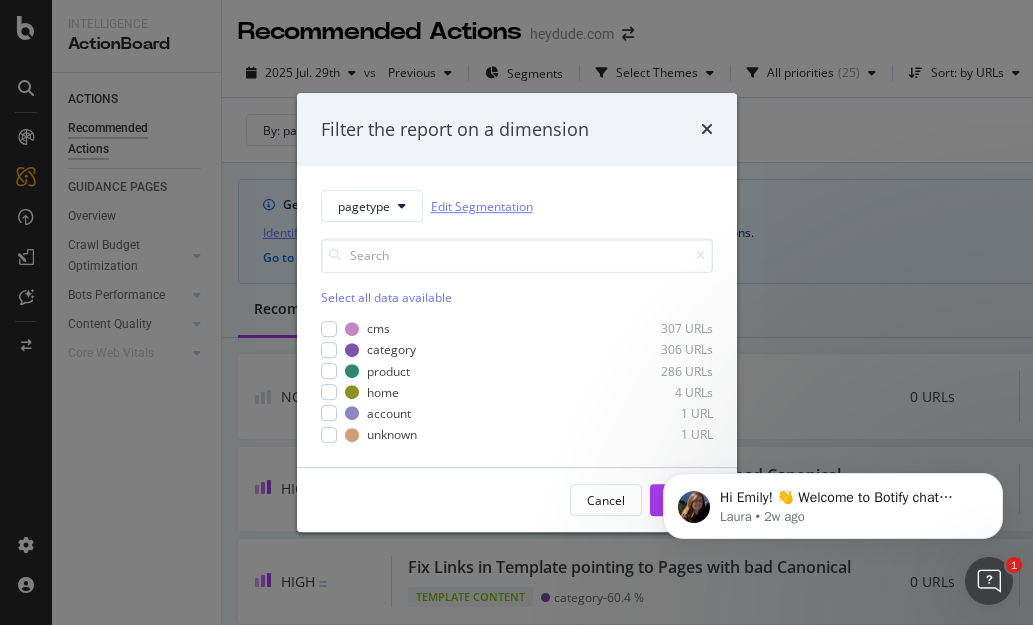 click on "Edit Segmentation" at bounding box center (482, 206) 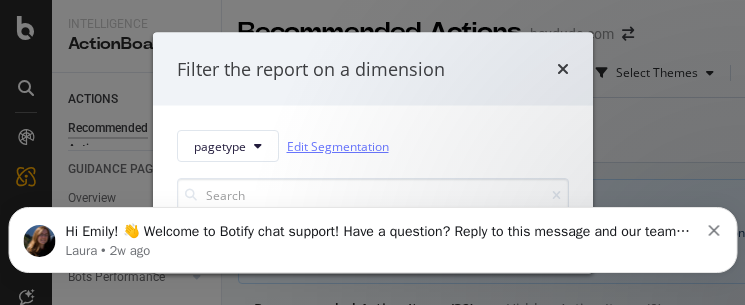 click on "Hi Emily! 👋 Welcome to Botify chat support! Have a question? Reply to this message and our team will get back to you as soon as possible to help you succeed. Laura • 2w ago" at bounding box center (372, 239) 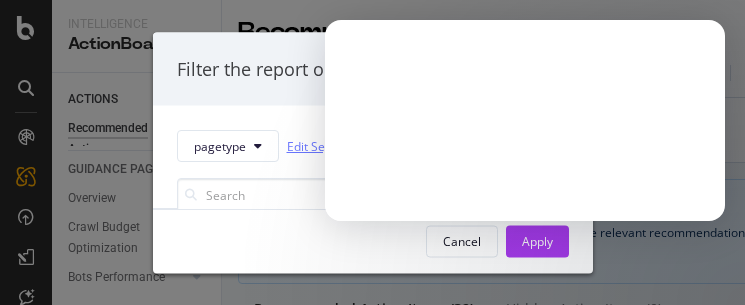 scroll, scrollTop: 0, scrollLeft: 0, axis: both 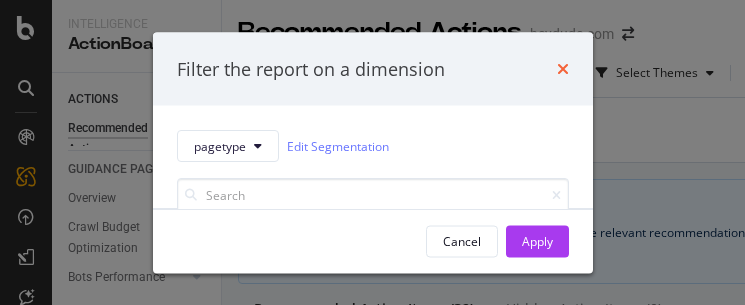 click on "Filter the report on a dimension" at bounding box center (373, 69) 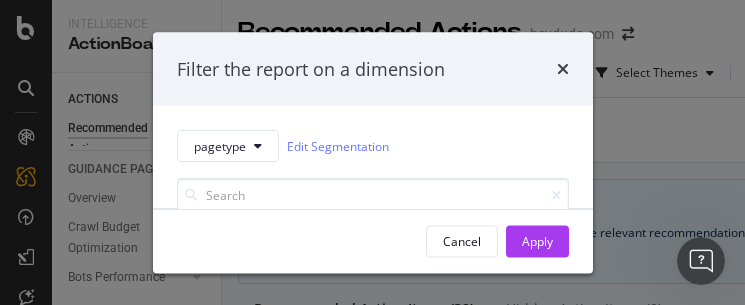scroll, scrollTop: 0, scrollLeft: 0, axis: both 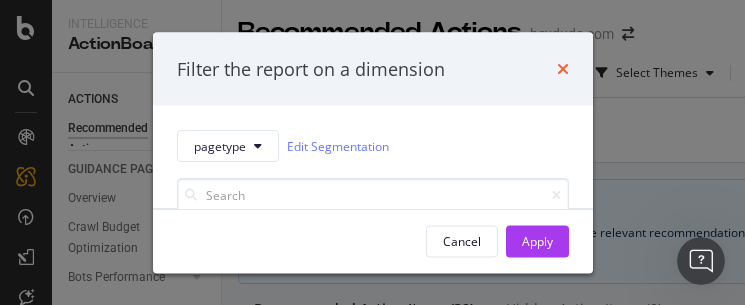 click at bounding box center [563, 69] 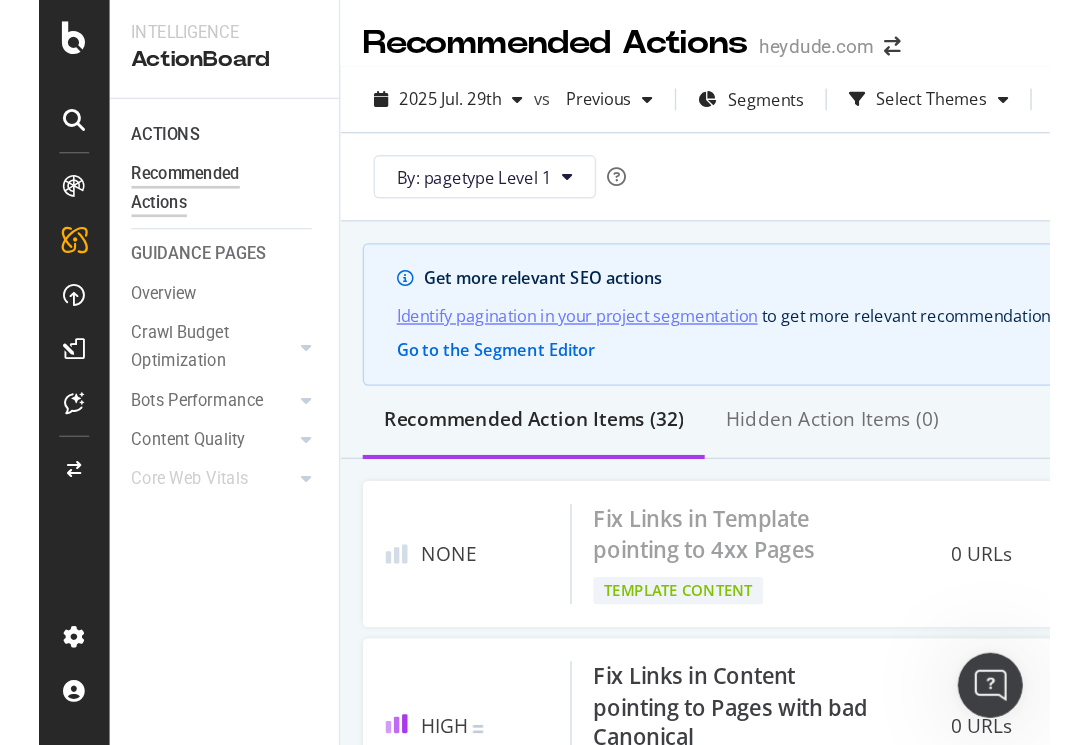 scroll, scrollTop: 0, scrollLeft: 0, axis: both 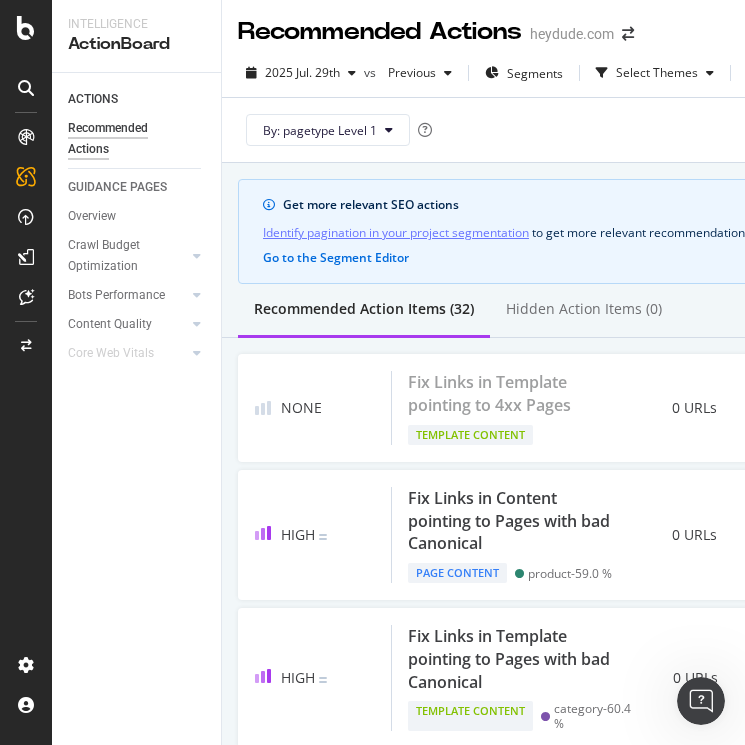 click at bounding box center [26, 137] 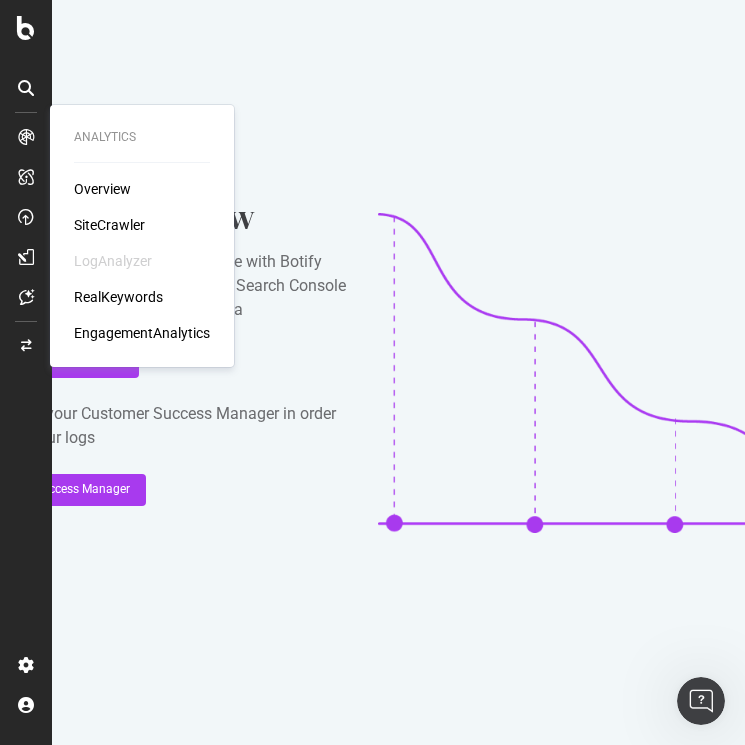 click on "SiteCrawler" at bounding box center [109, 225] 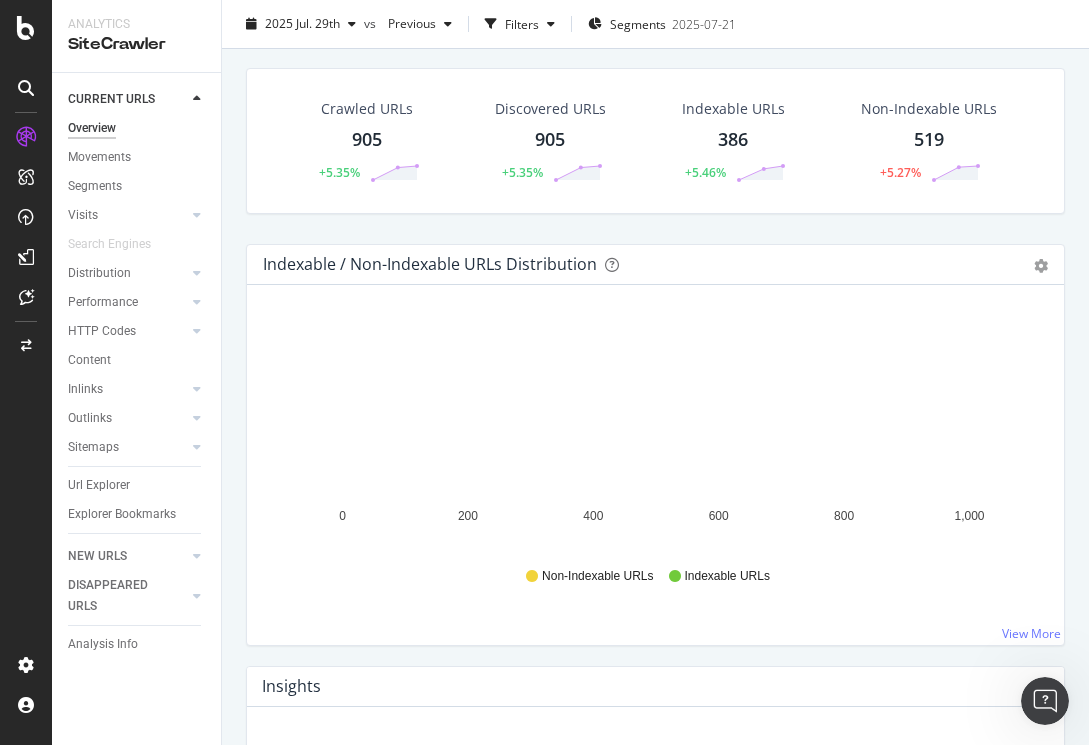 scroll, scrollTop: 0, scrollLeft: 0, axis: both 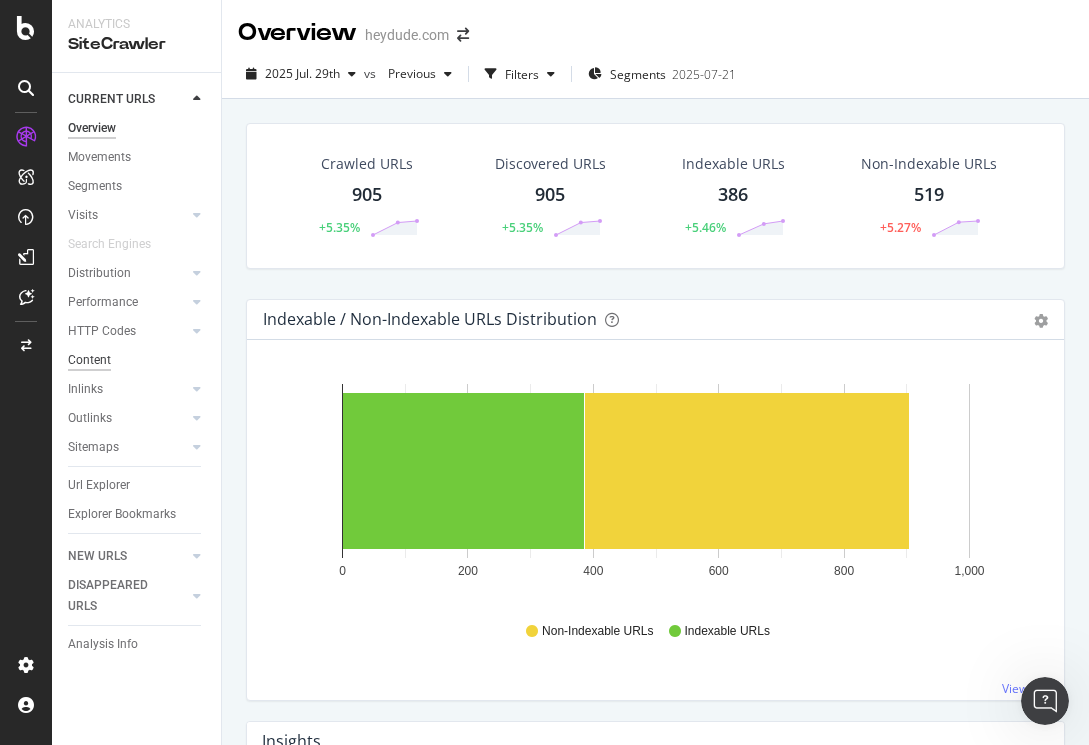 click on "Content" at bounding box center [89, 360] 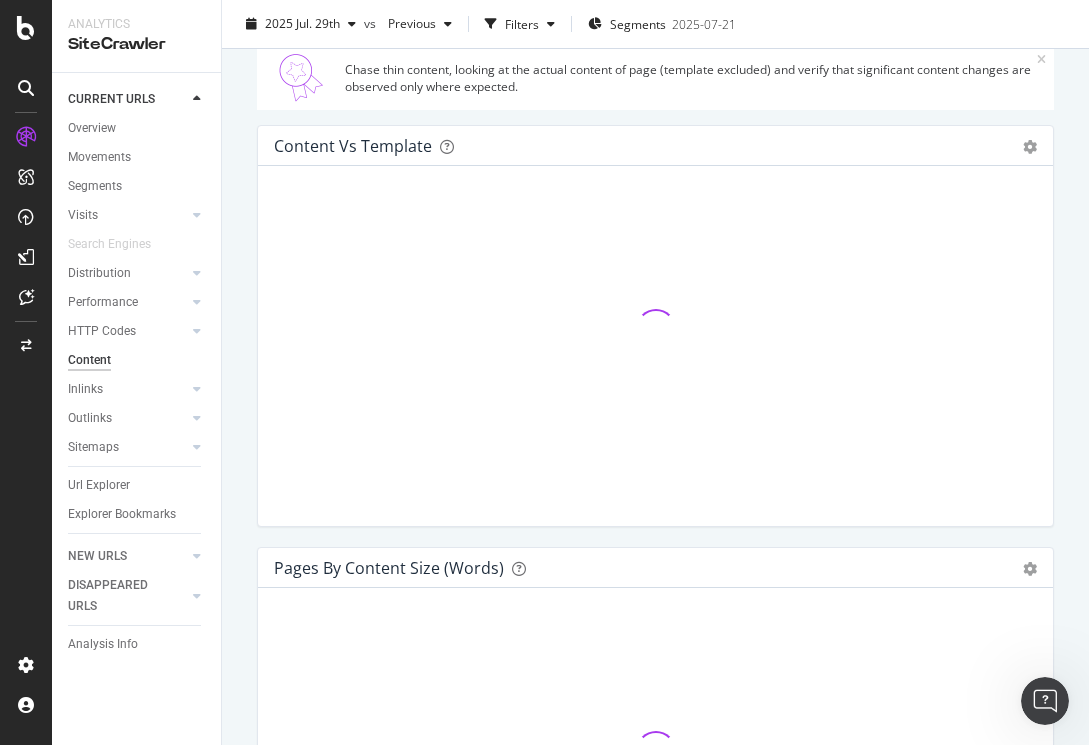 scroll, scrollTop: 211, scrollLeft: 0, axis: vertical 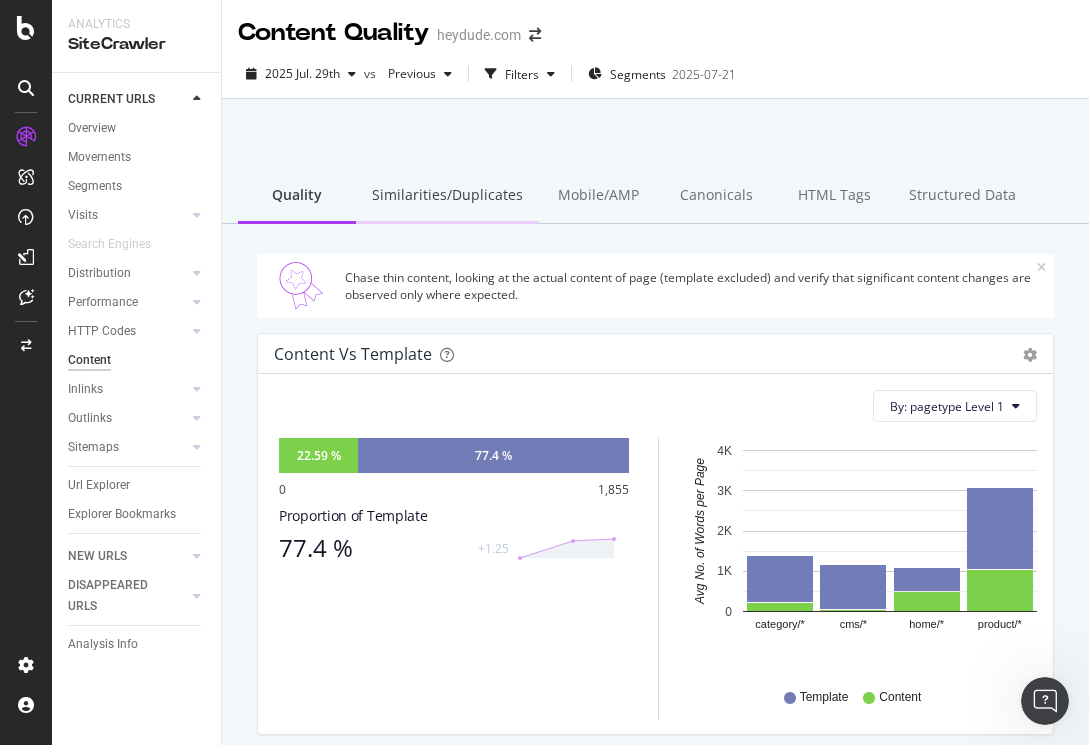 click on "Similarities/Duplicates" at bounding box center [447, 196] 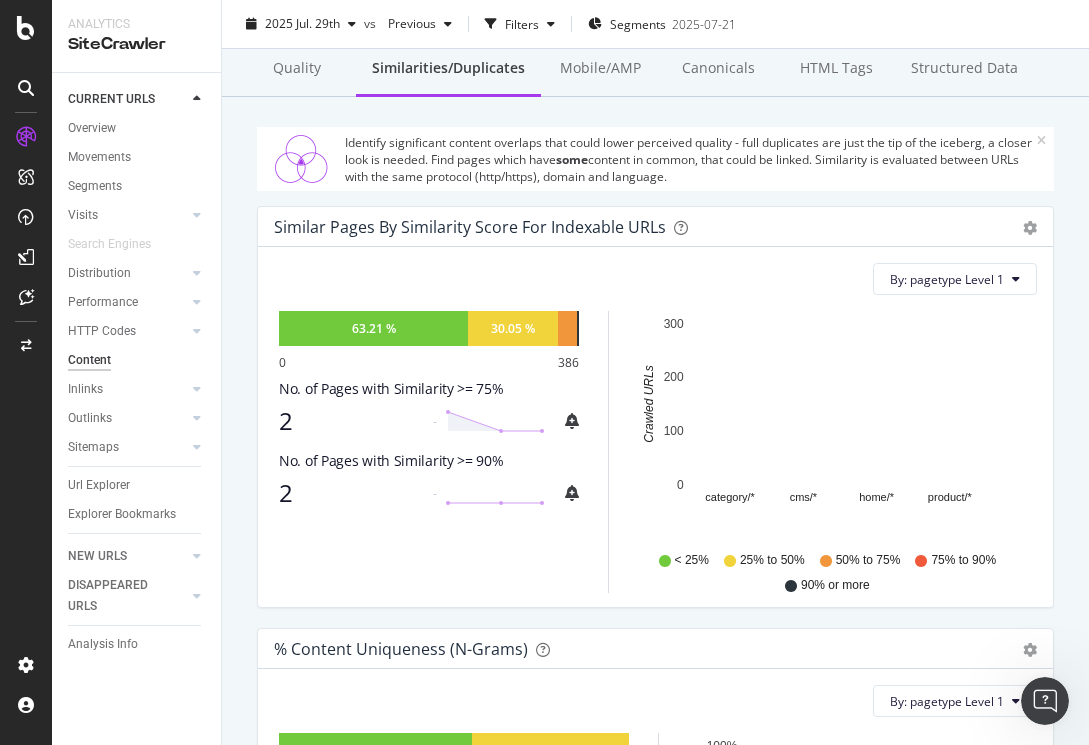scroll, scrollTop: 134, scrollLeft: 0, axis: vertical 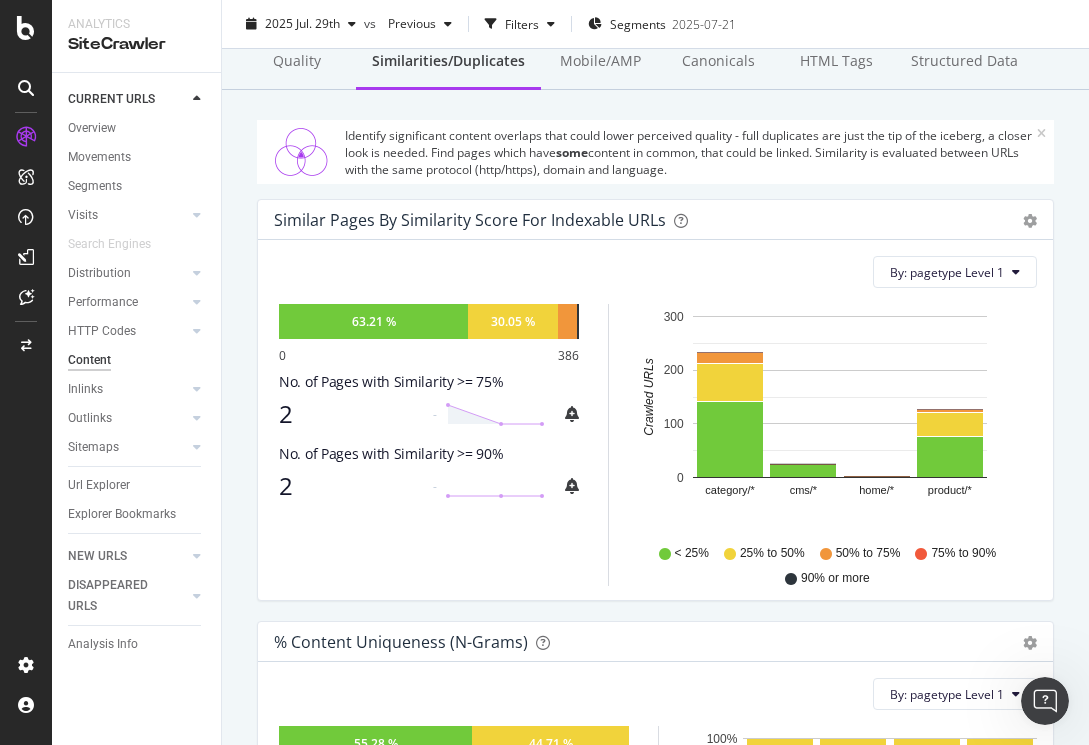 drag, startPoint x: 546, startPoint y: 248, endPoint x: 547, endPoint y: 285, distance: 37.01351 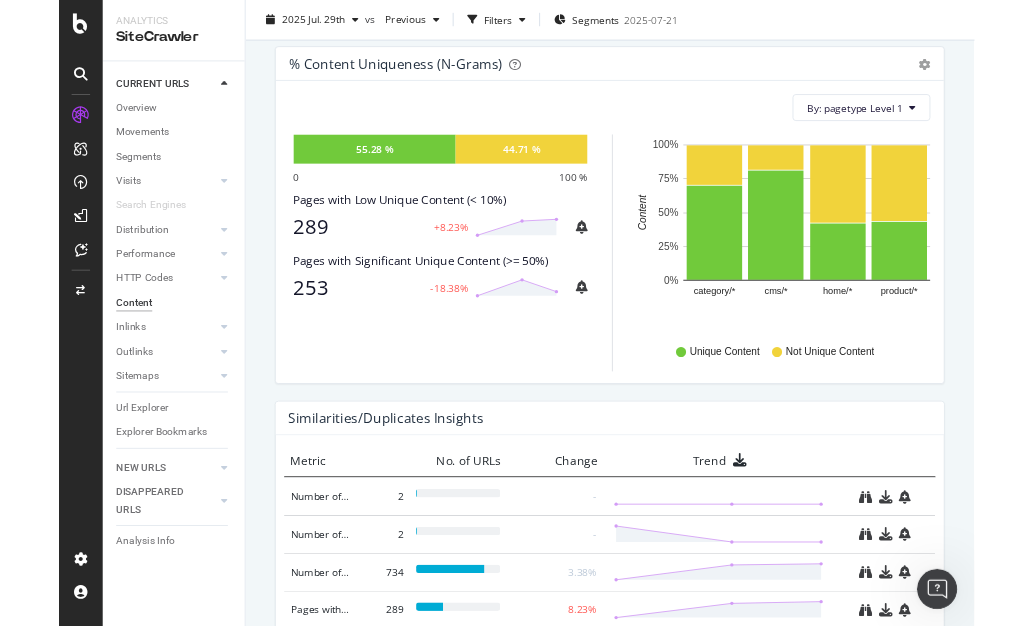 scroll, scrollTop: 735, scrollLeft: 0, axis: vertical 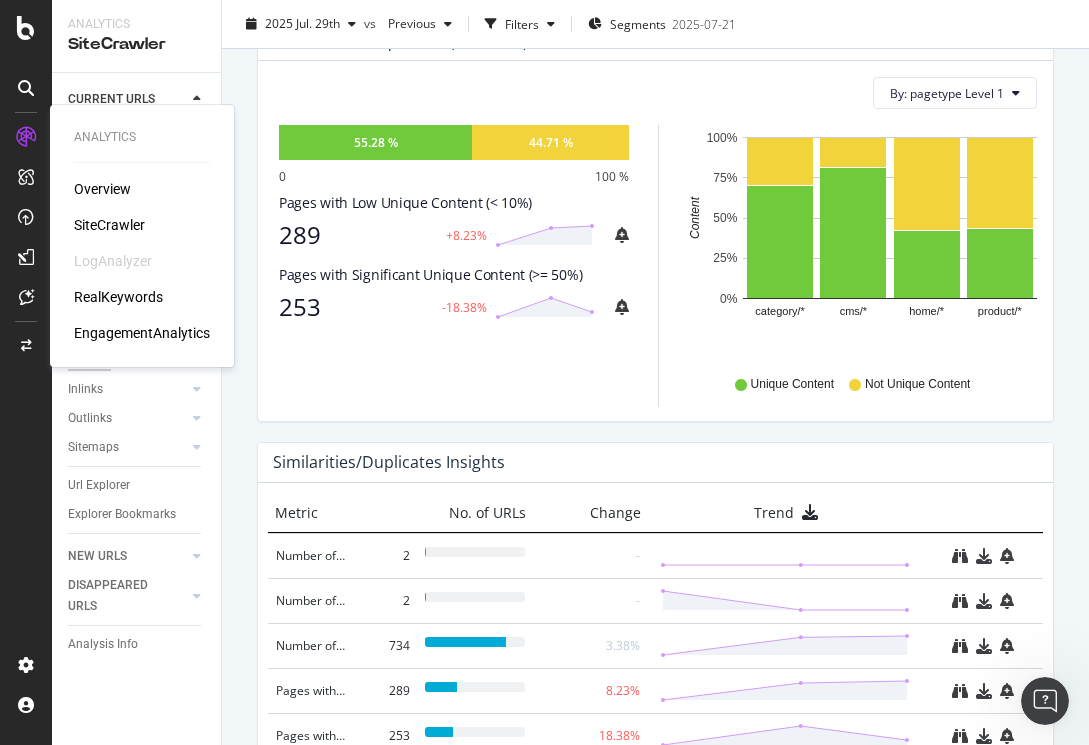 click on "Overview" at bounding box center [102, 189] 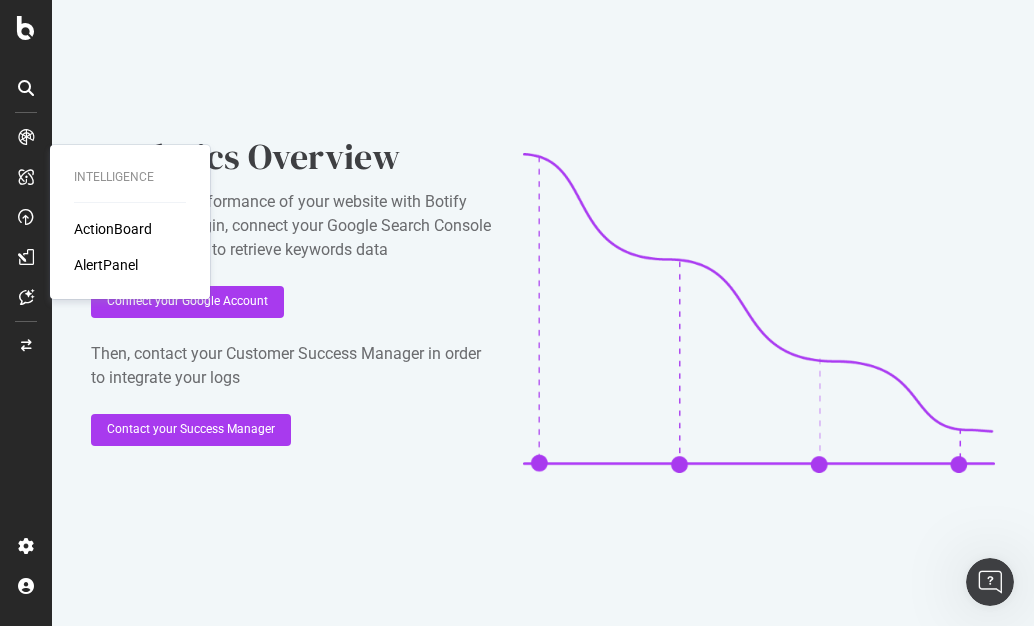 click on "ActionBoard" at bounding box center [113, 229] 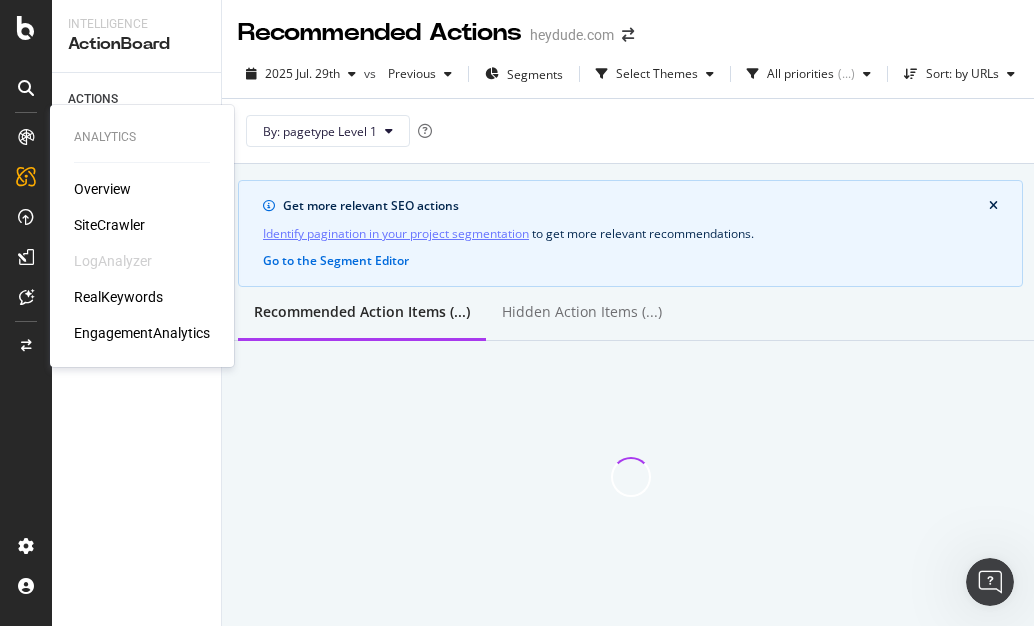 click at bounding box center (26, 137) 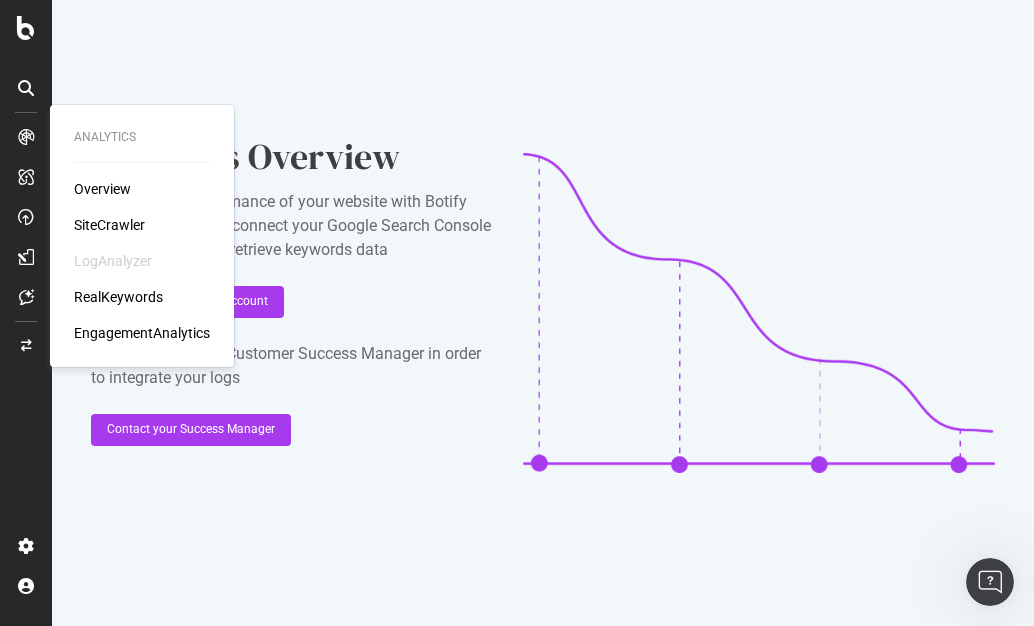 click on "SiteCrawler" at bounding box center [109, 225] 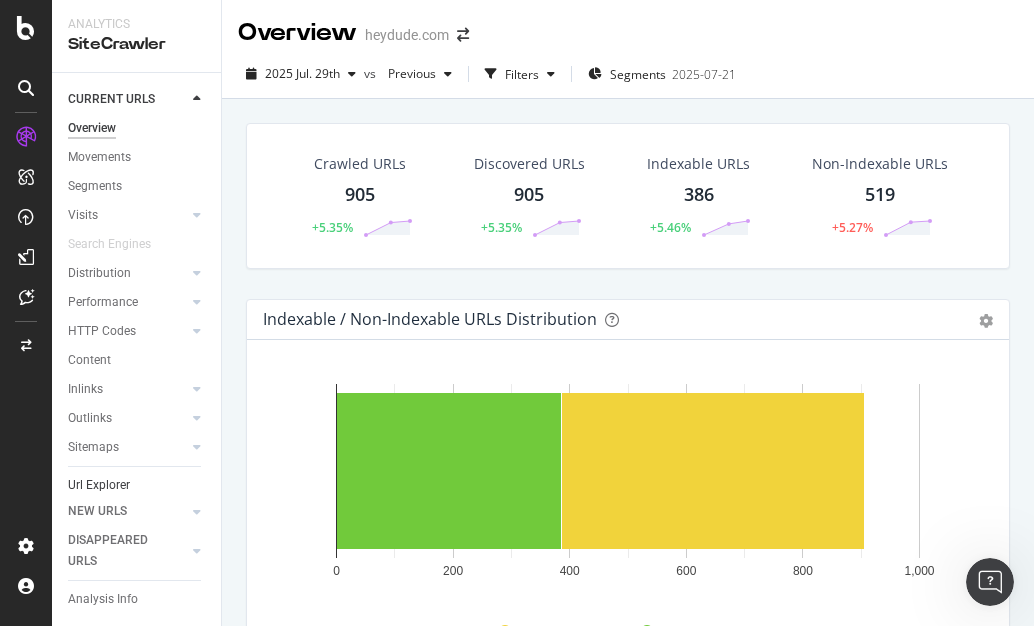 click on "Url Explorer" at bounding box center [137, 485] 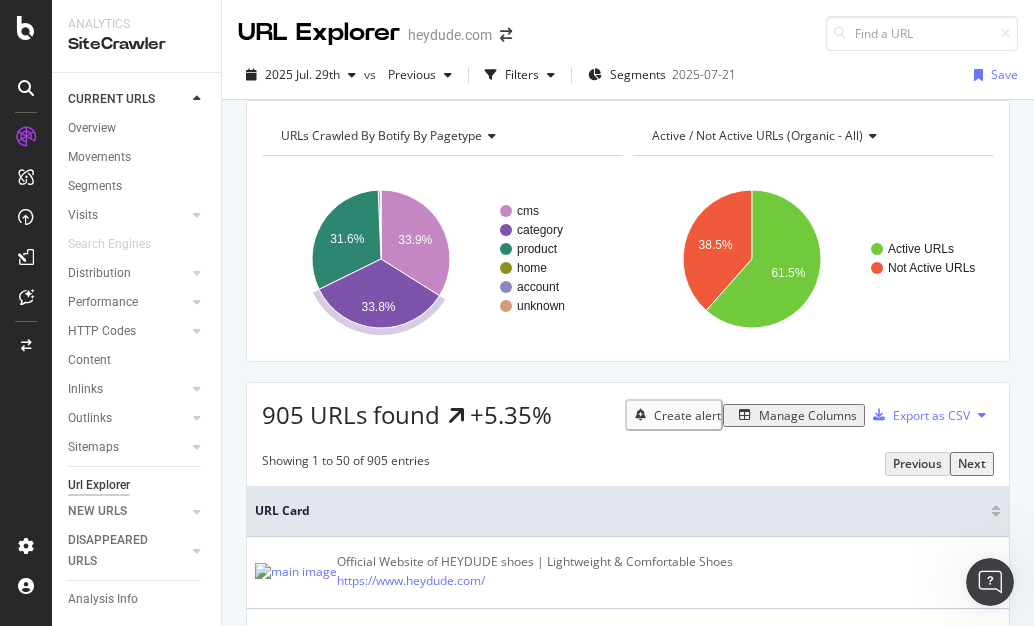 click on "Manage Columns" at bounding box center [808, 415] 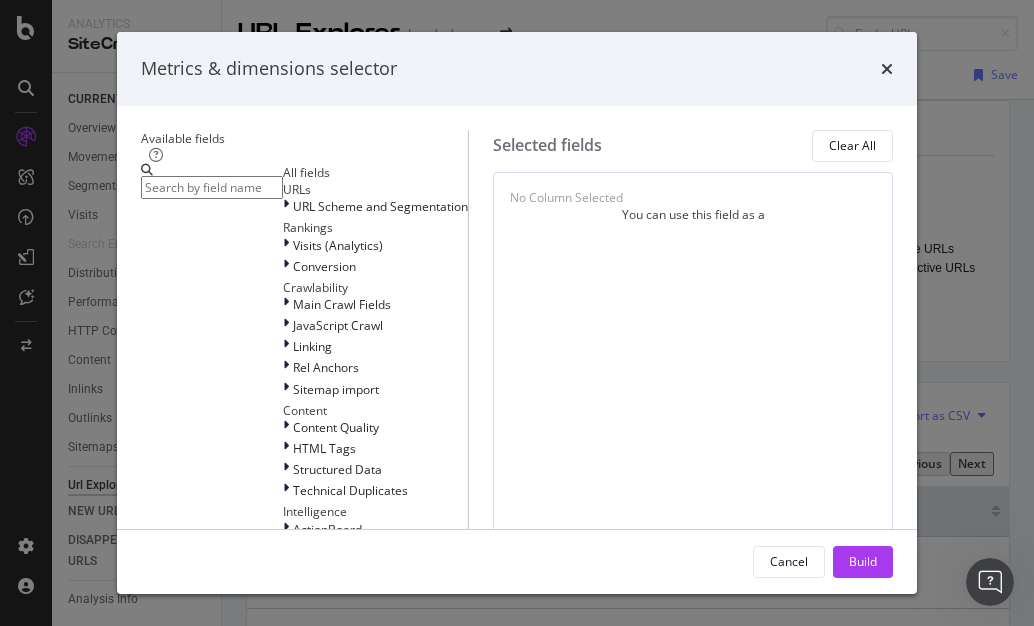 scroll, scrollTop: 335, scrollLeft: 0, axis: vertical 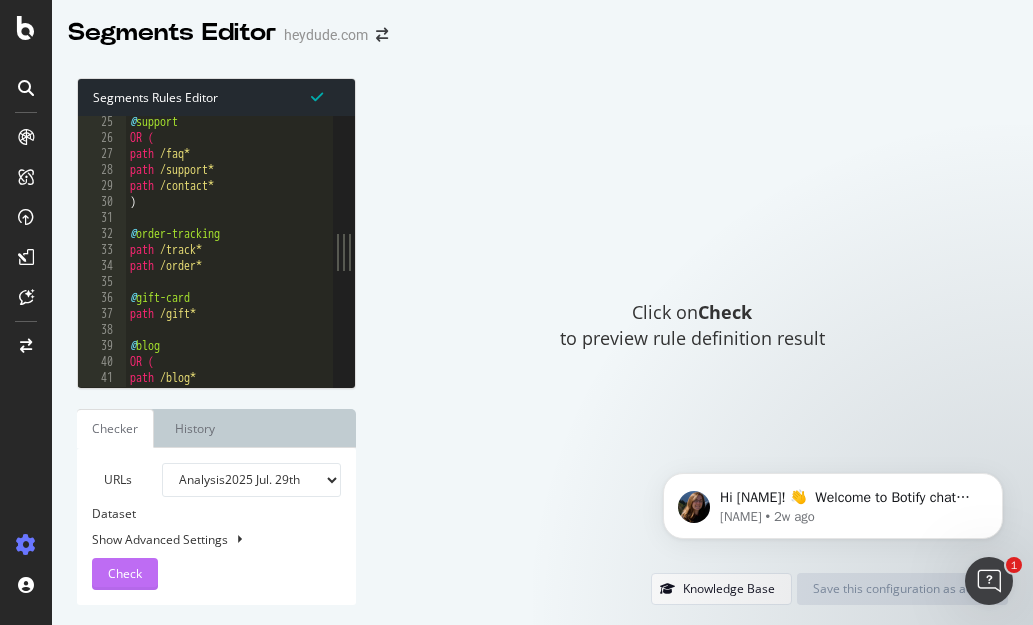 click on "Check" at bounding box center (125, 574) 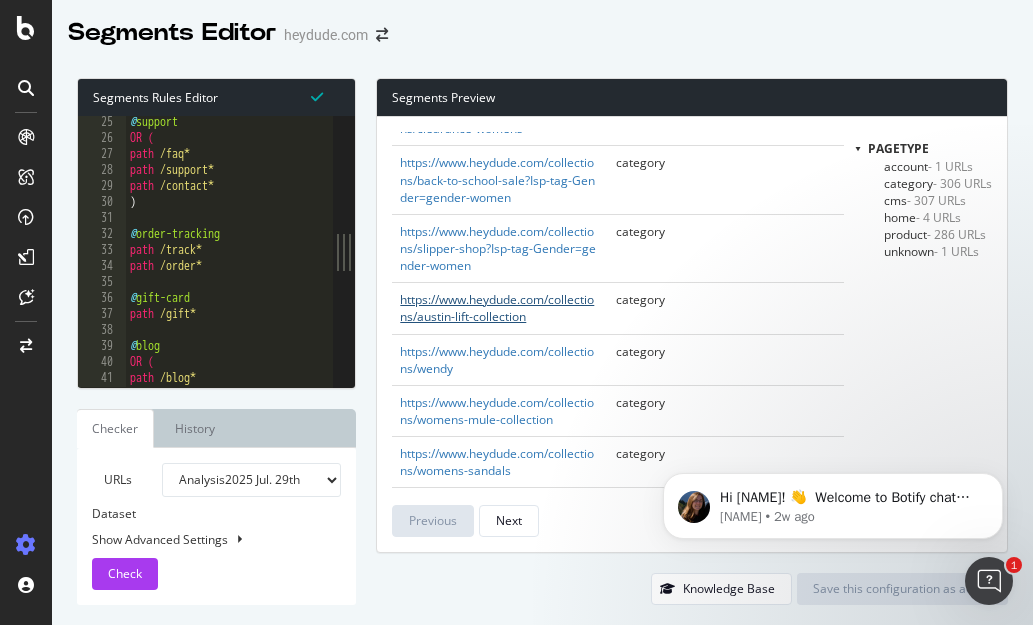 scroll, scrollTop: 380, scrollLeft: 0, axis: vertical 